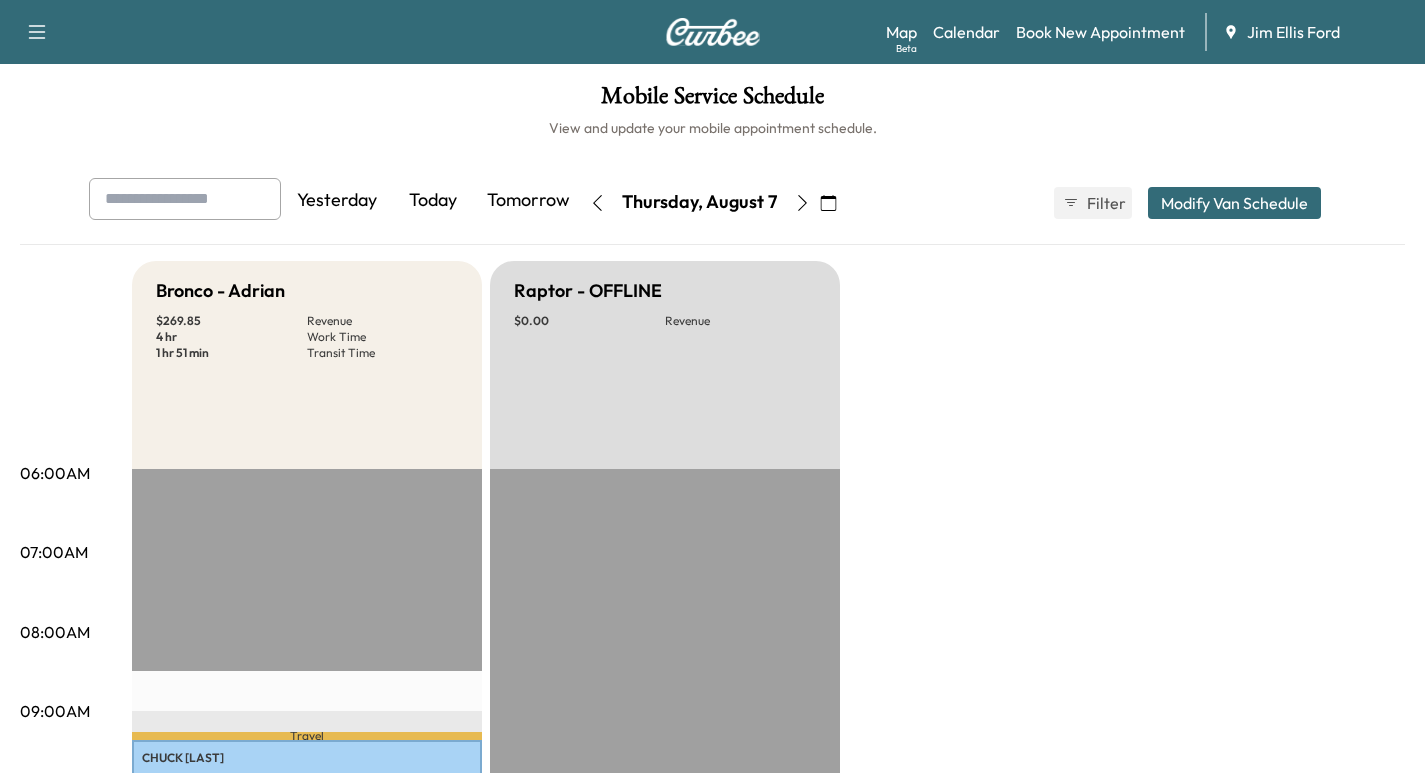 scroll, scrollTop: 10, scrollLeft: 0, axis: vertical 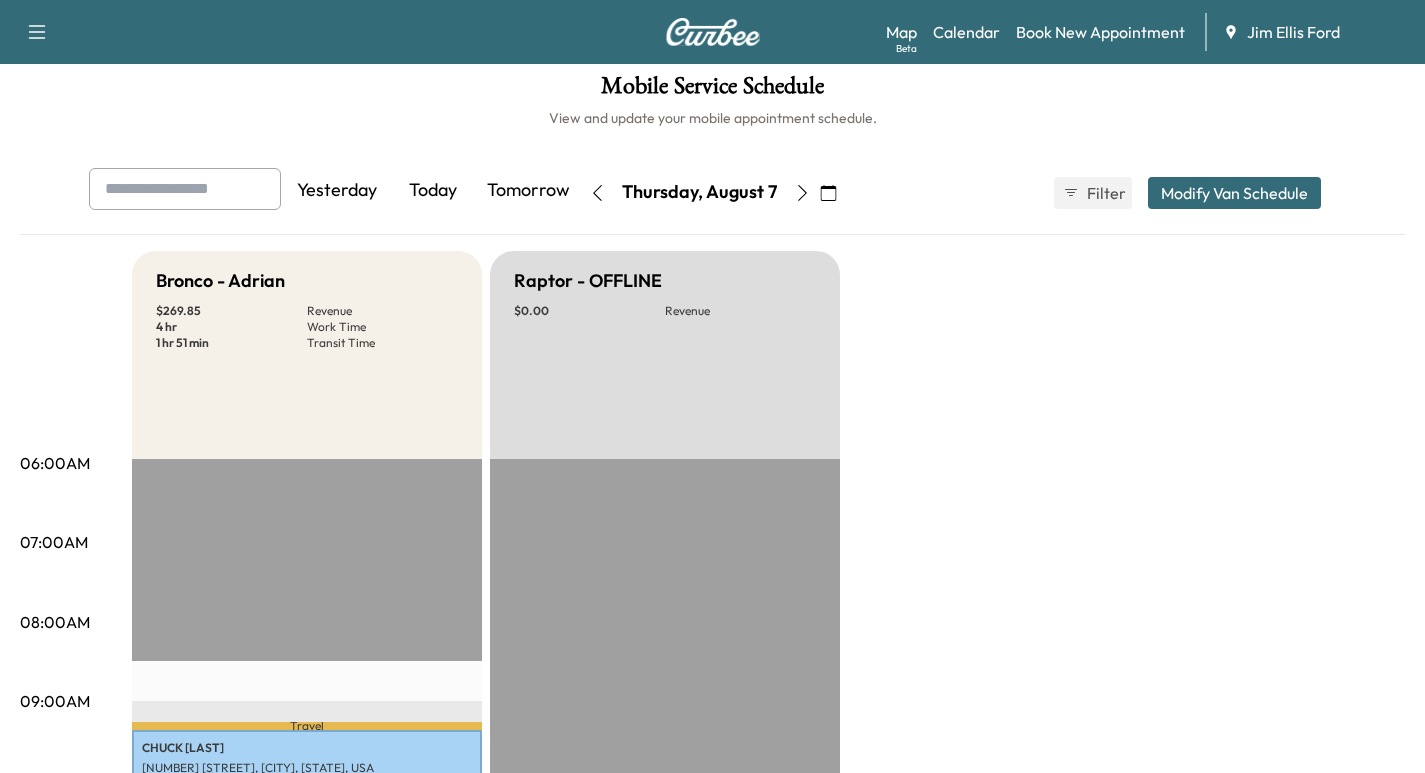 click 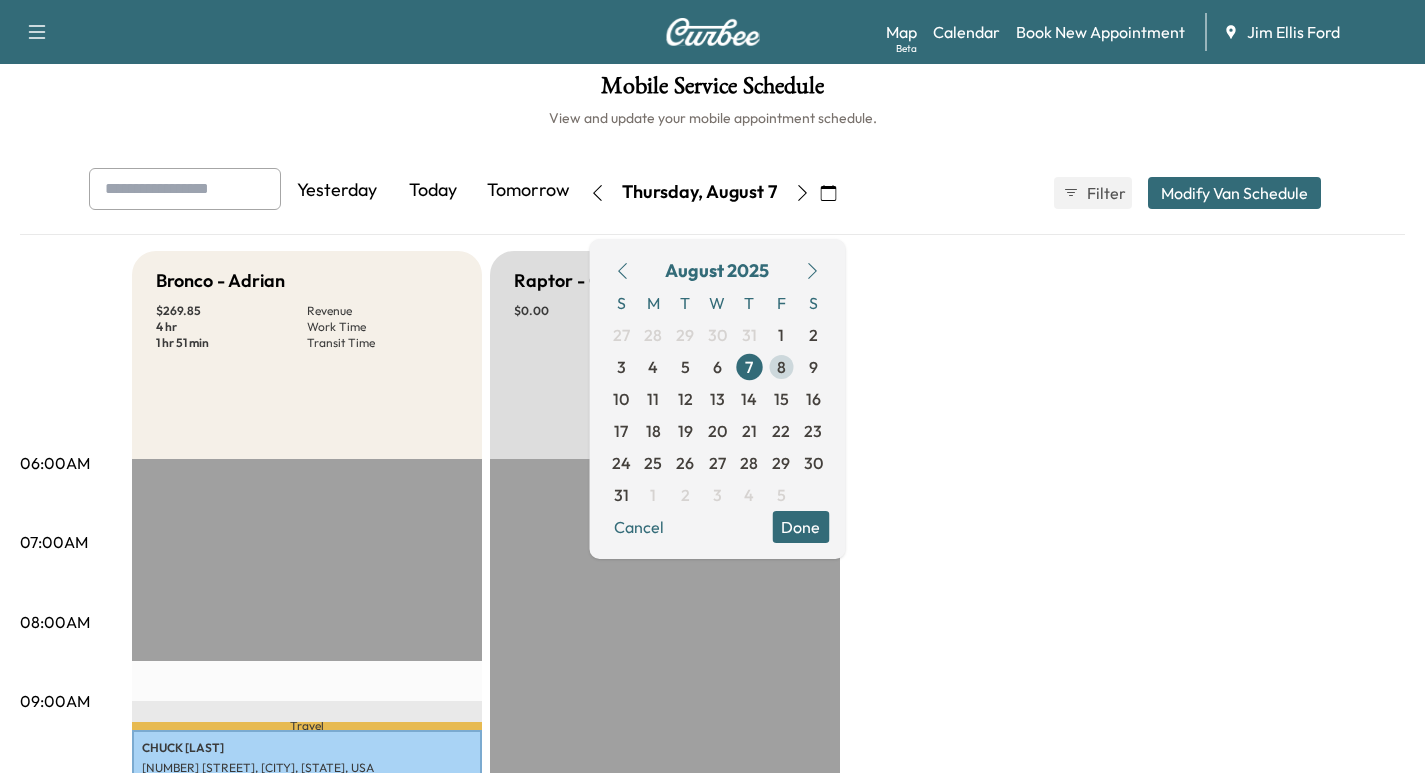 click on "8" at bounding box center [781, 367] 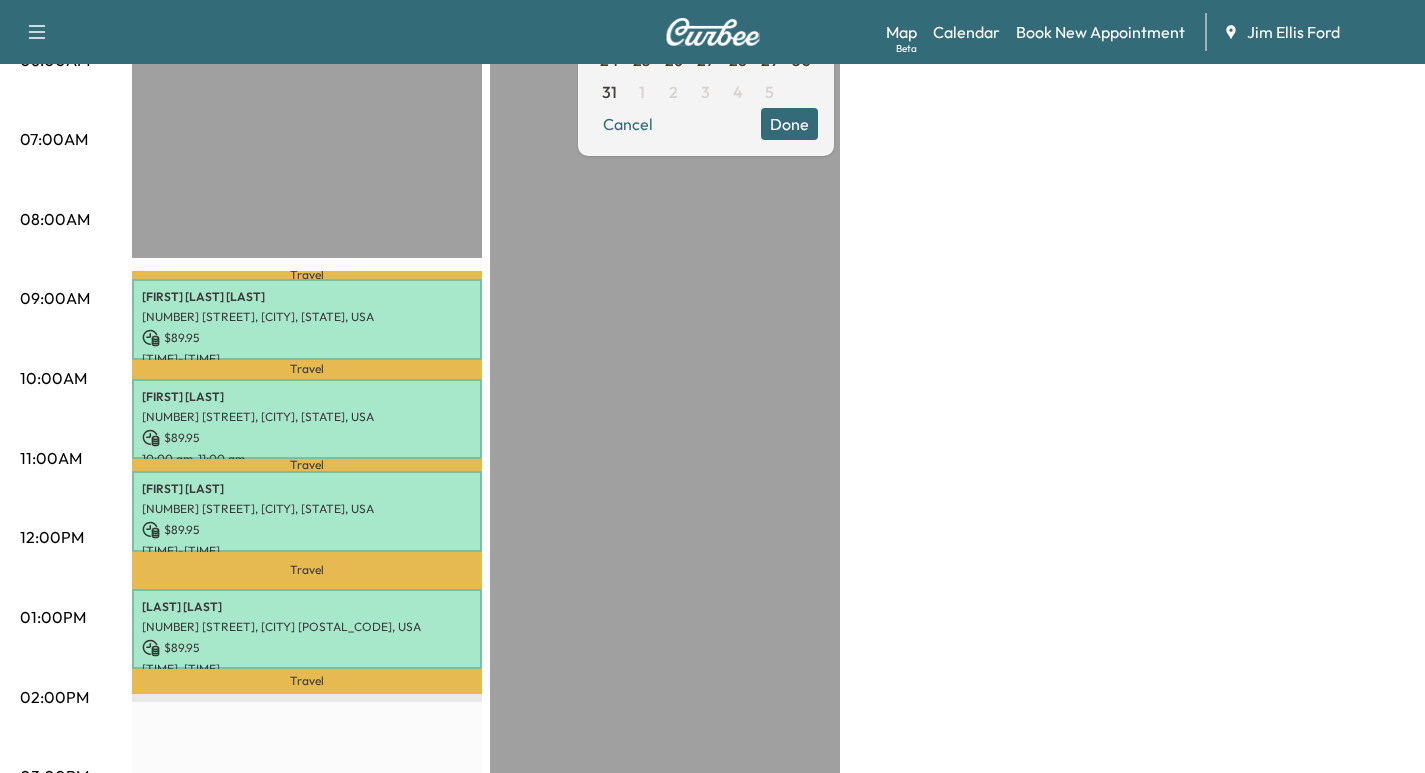 scroll, scrollTop: 493, scrollLeft: 0, axis: vertical 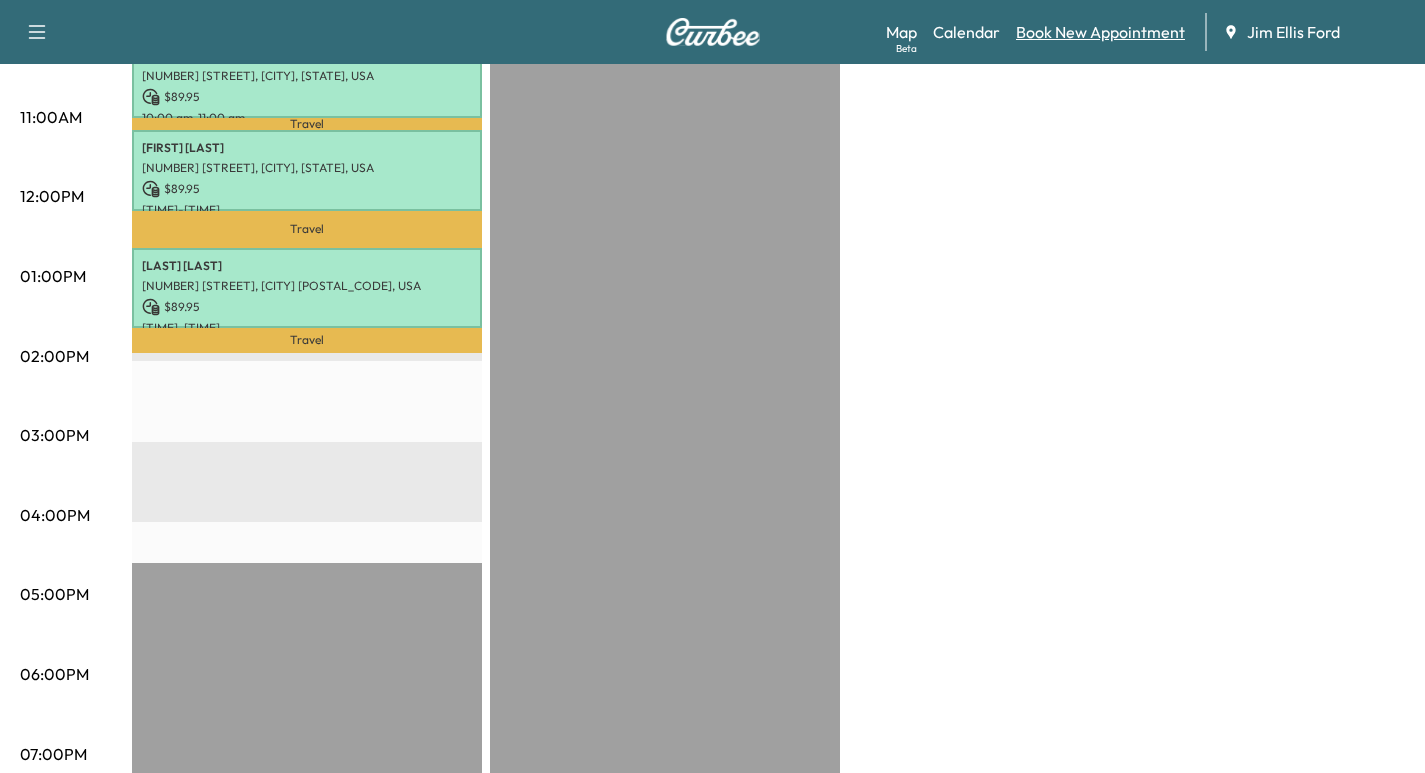 click on "Book New Appointment" at bounding box center [1100, 32] 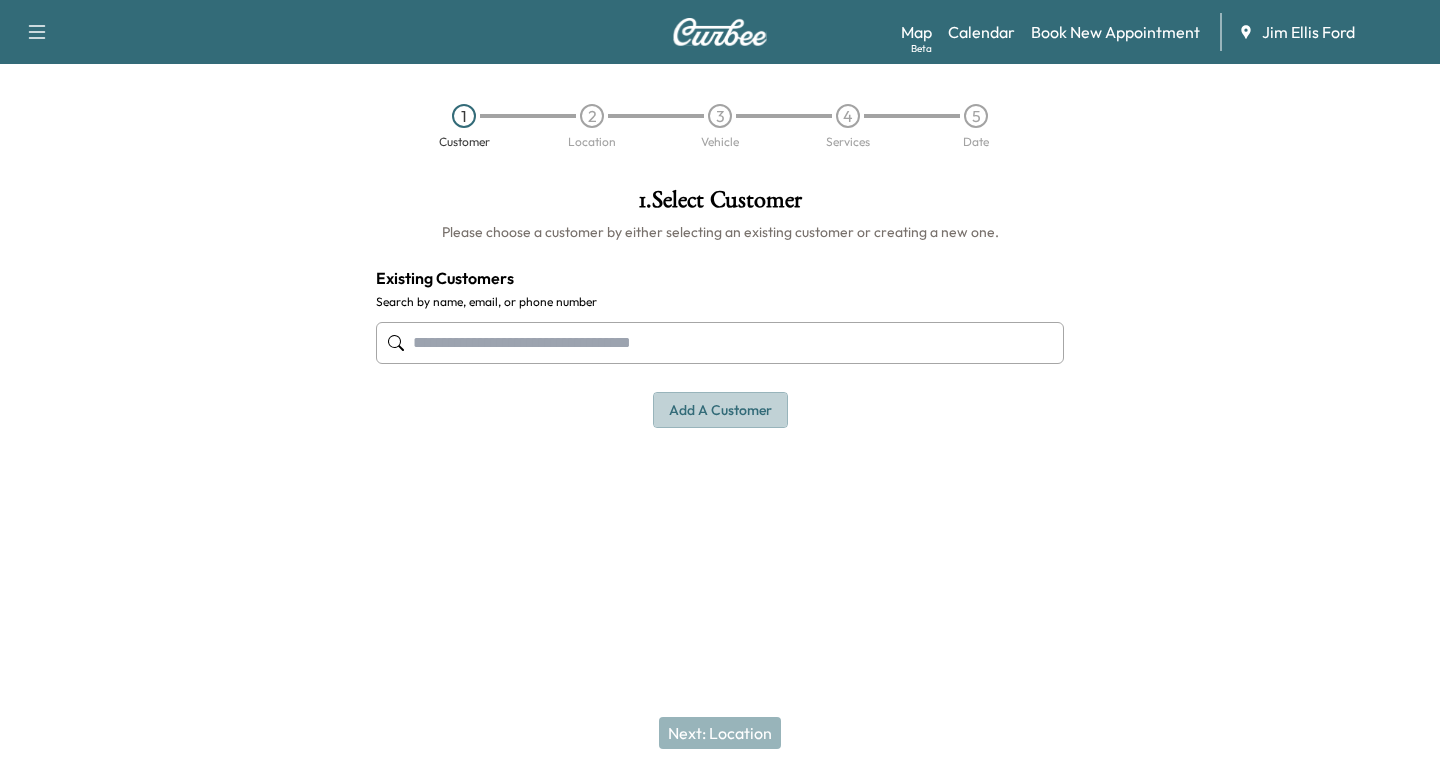 click on "Add a customer" at bounding box center [720, 410] 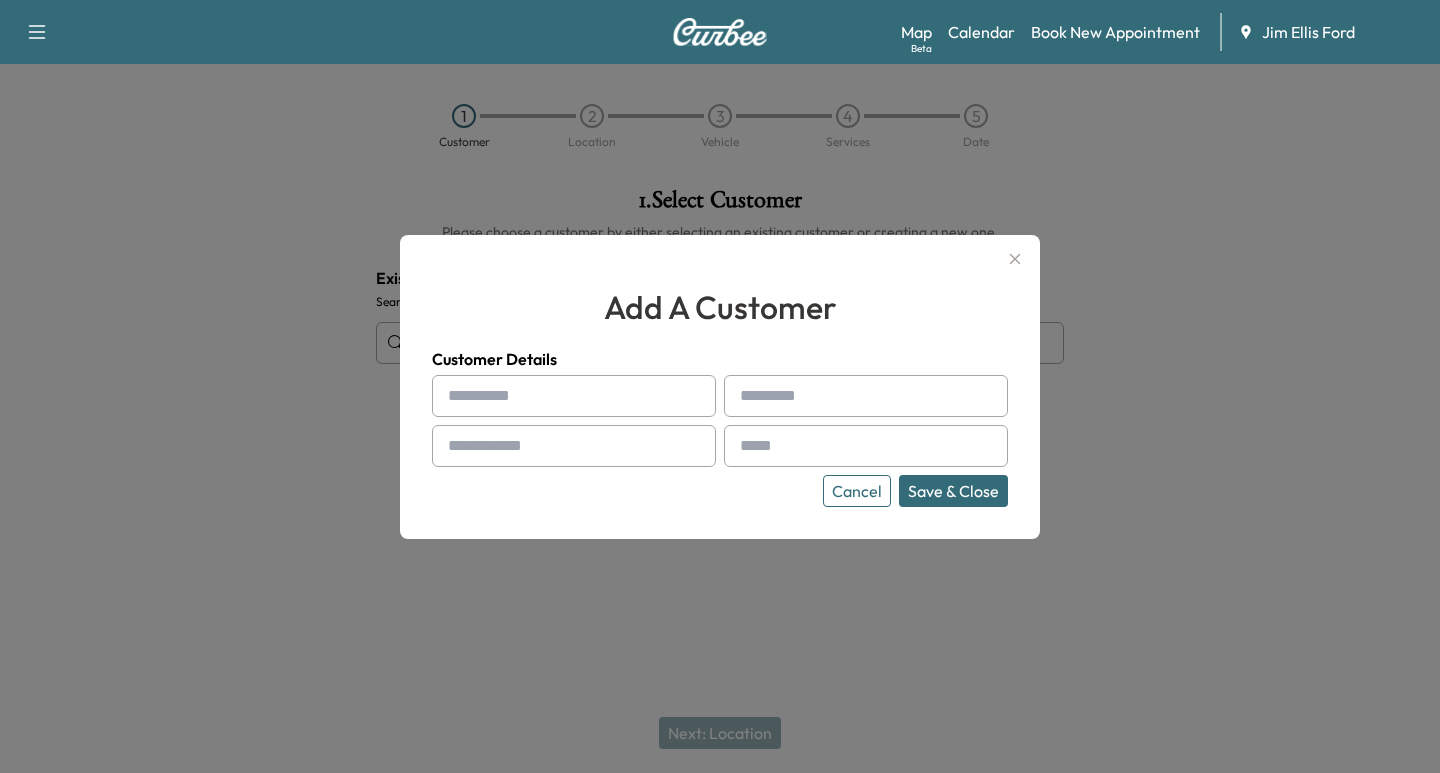 click at bounding box center (574, 396) 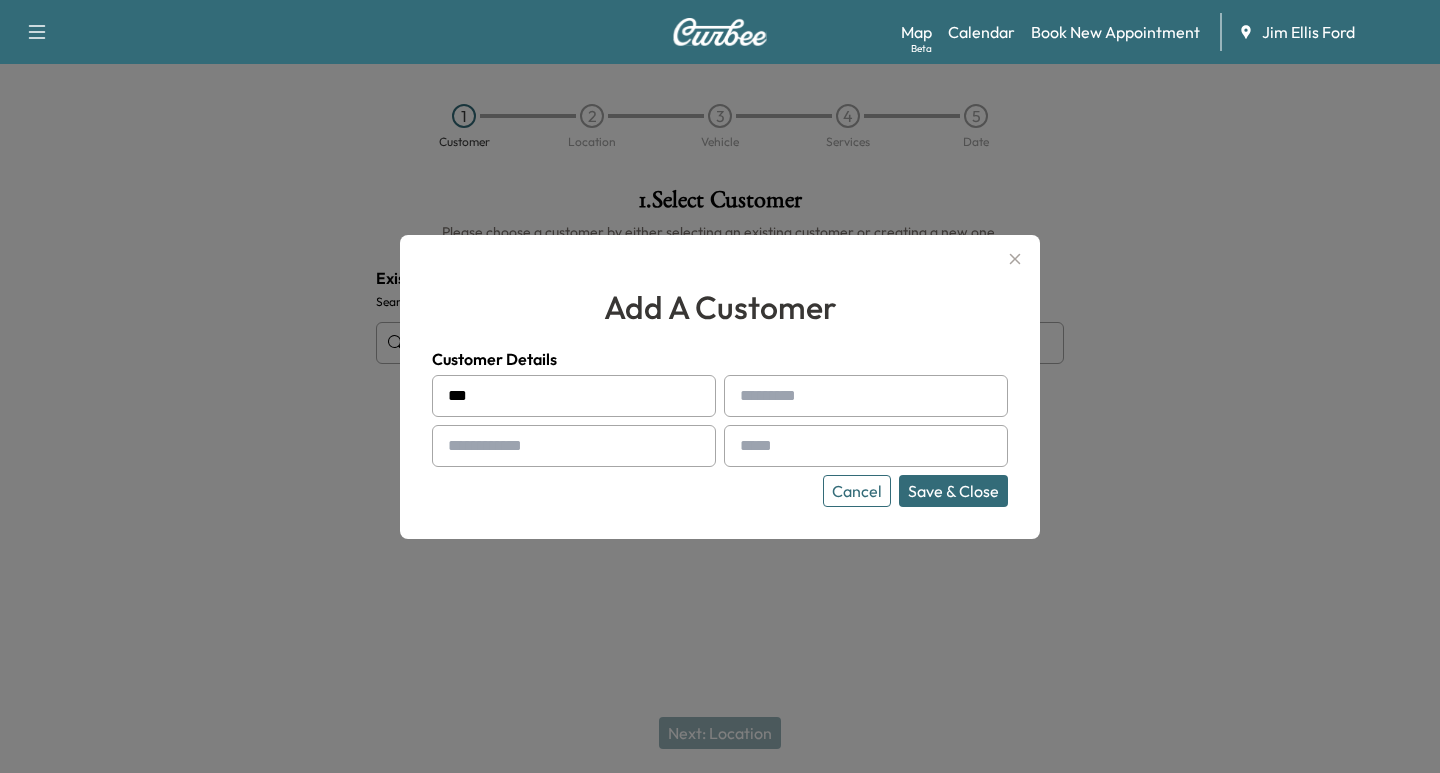 type on "***" 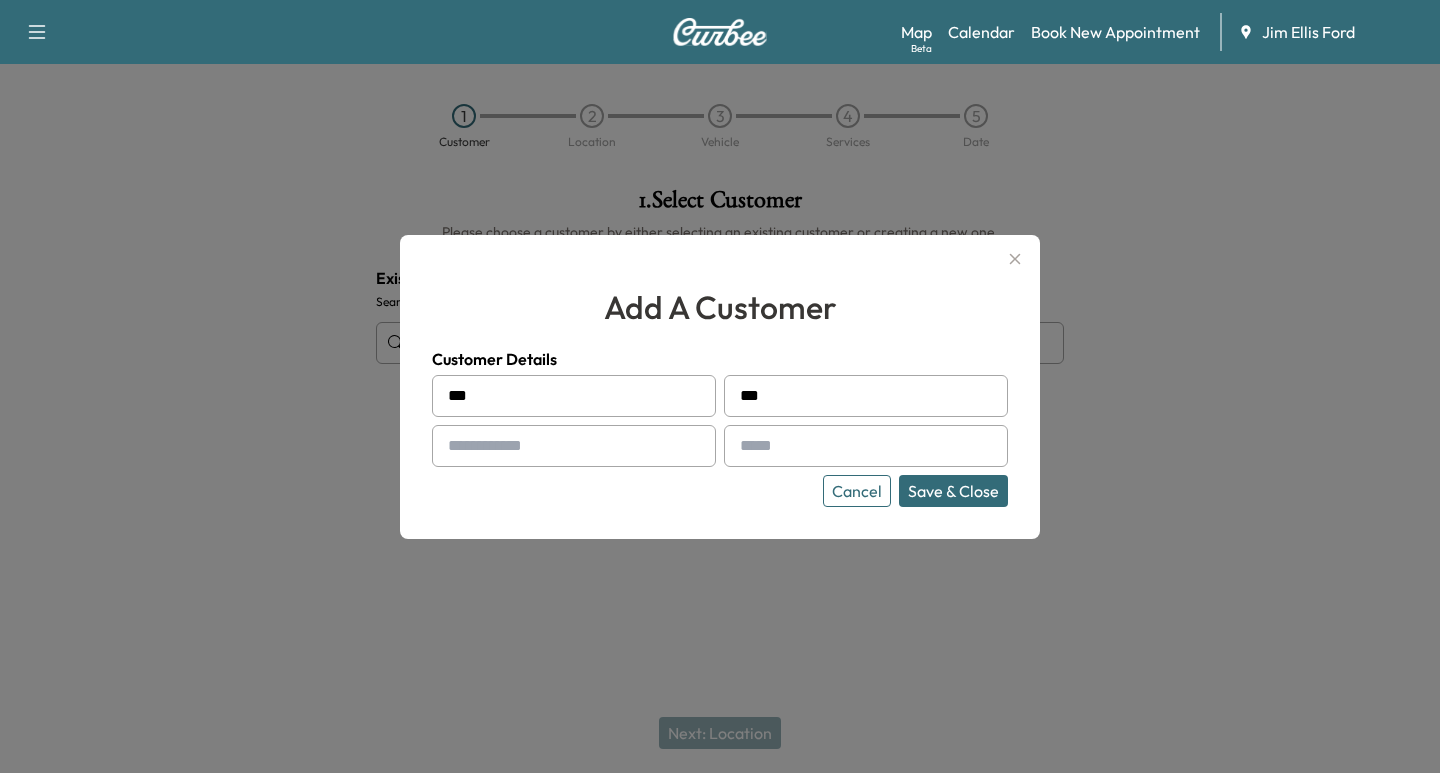 type on "******" 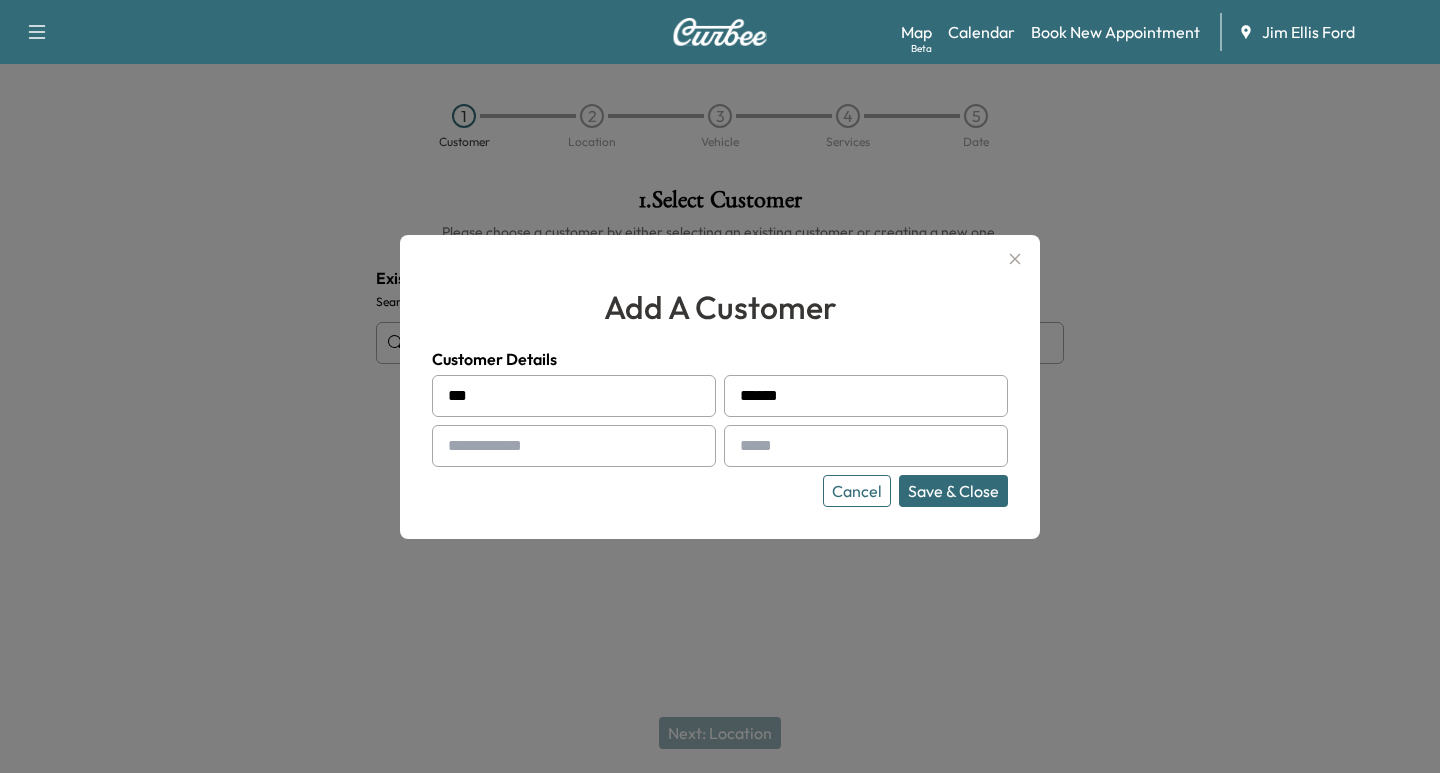 click at bounding box center [574, 446] 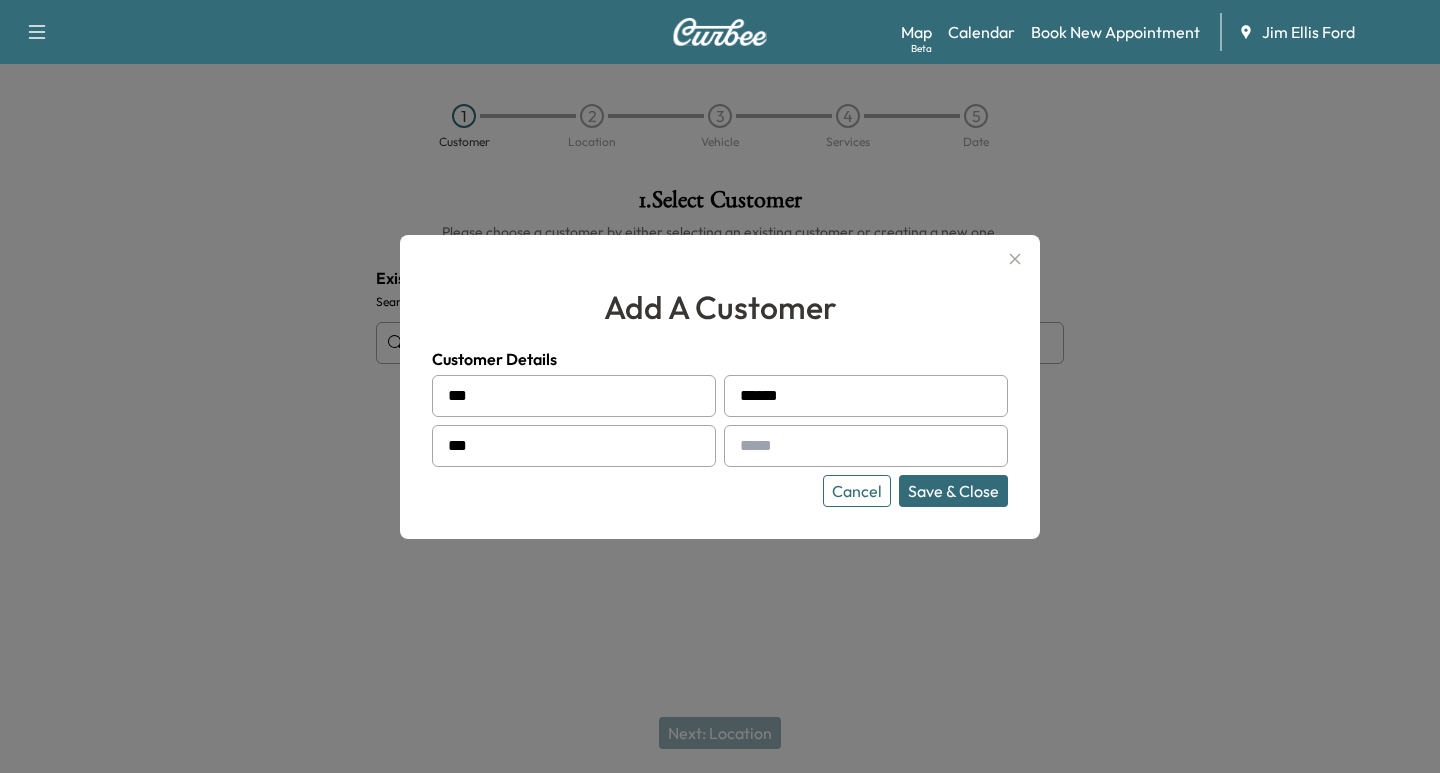 type on "**" 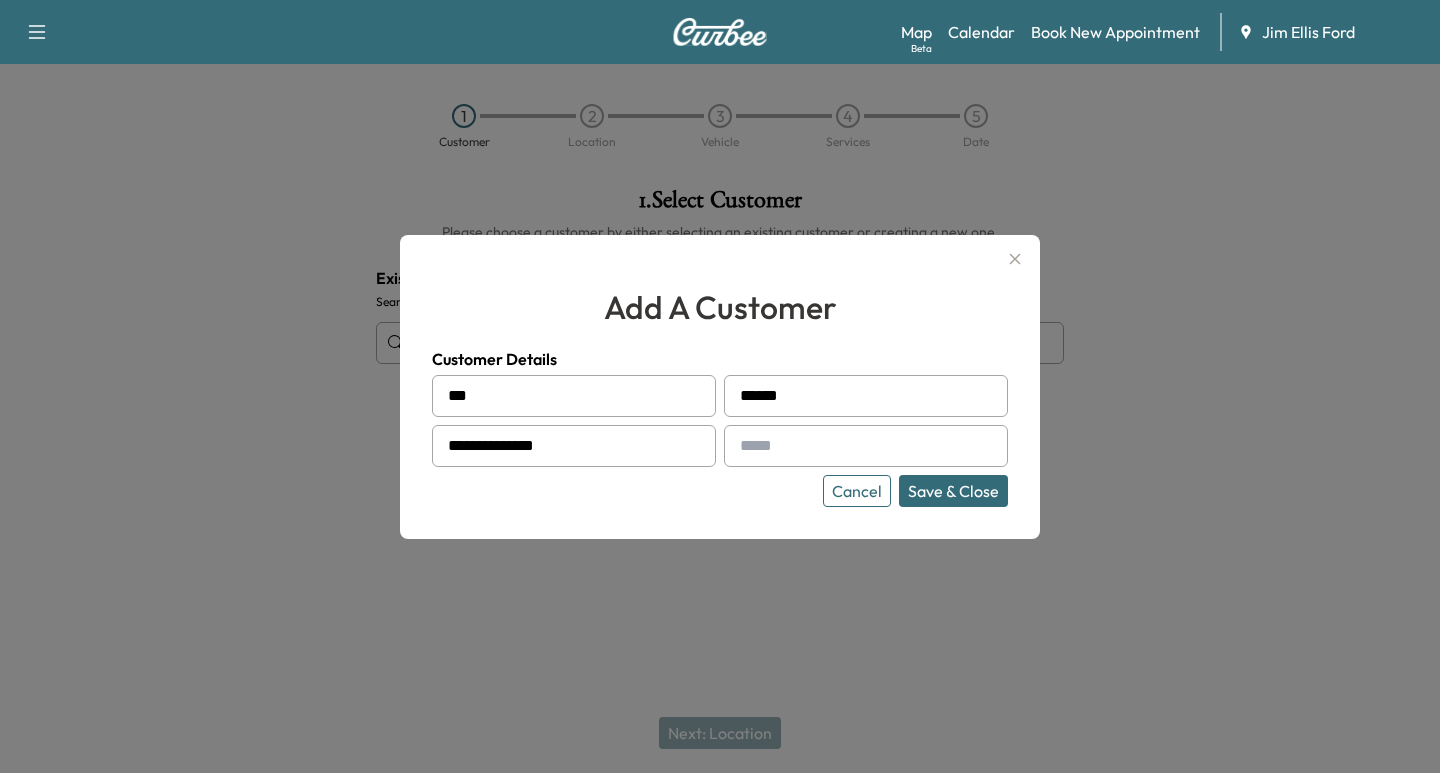 type on "**********" 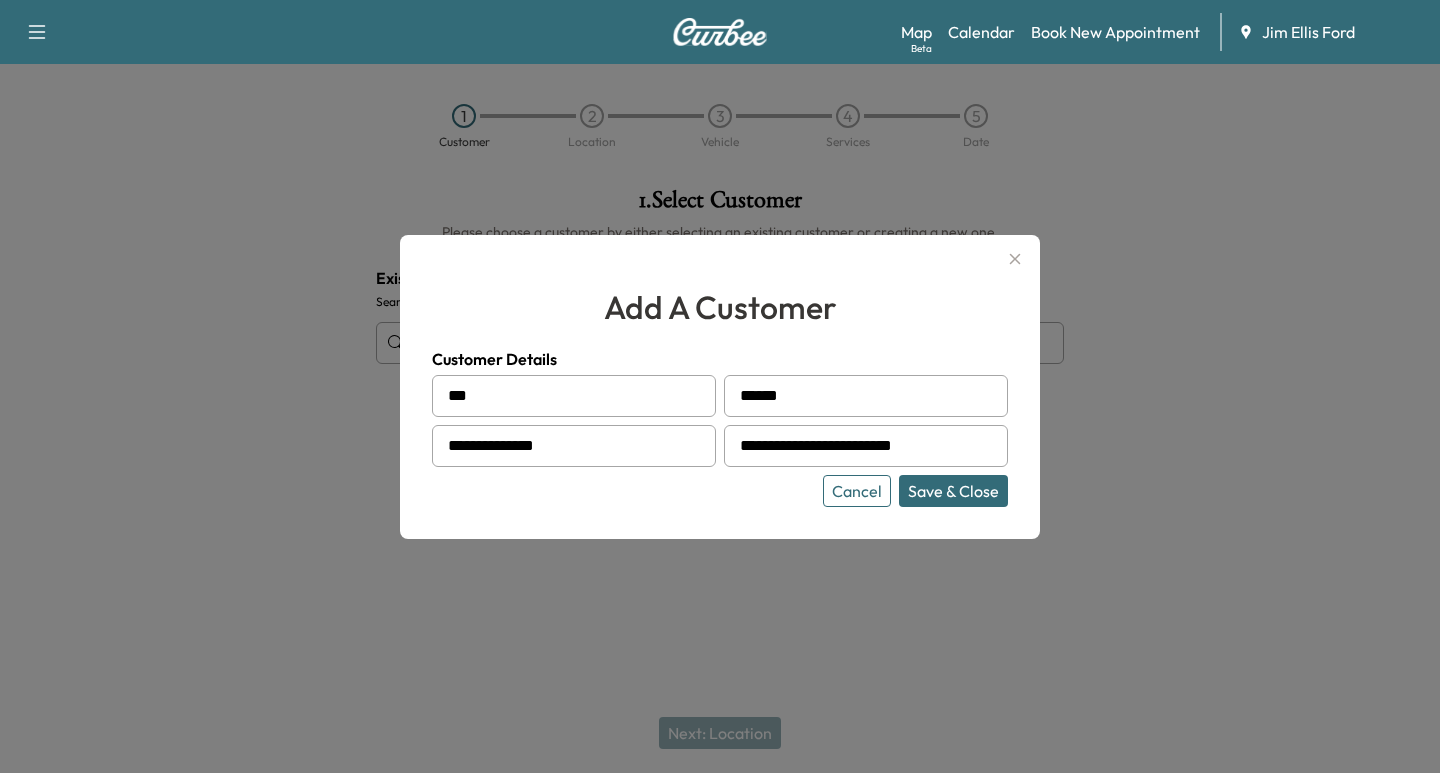 type on "**********" 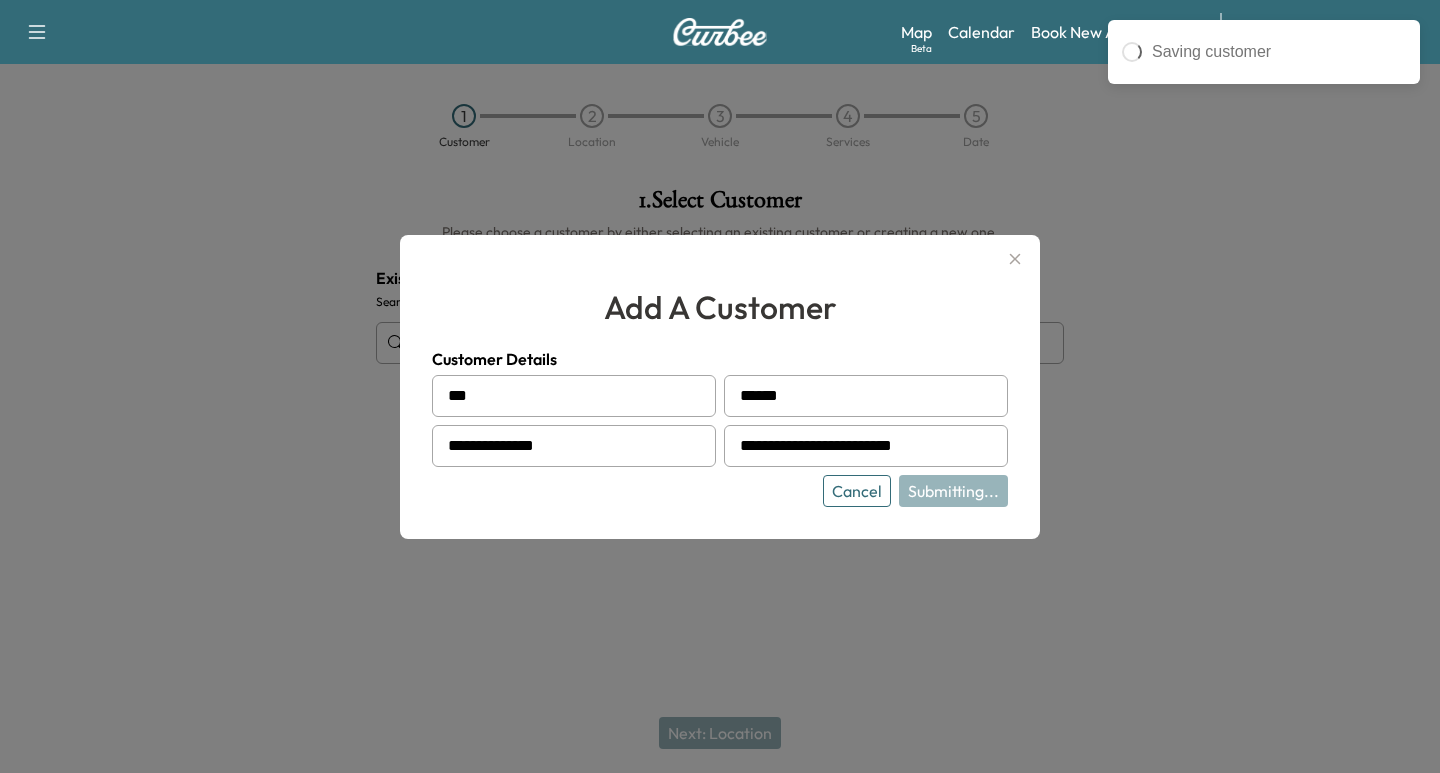 type on "**********" 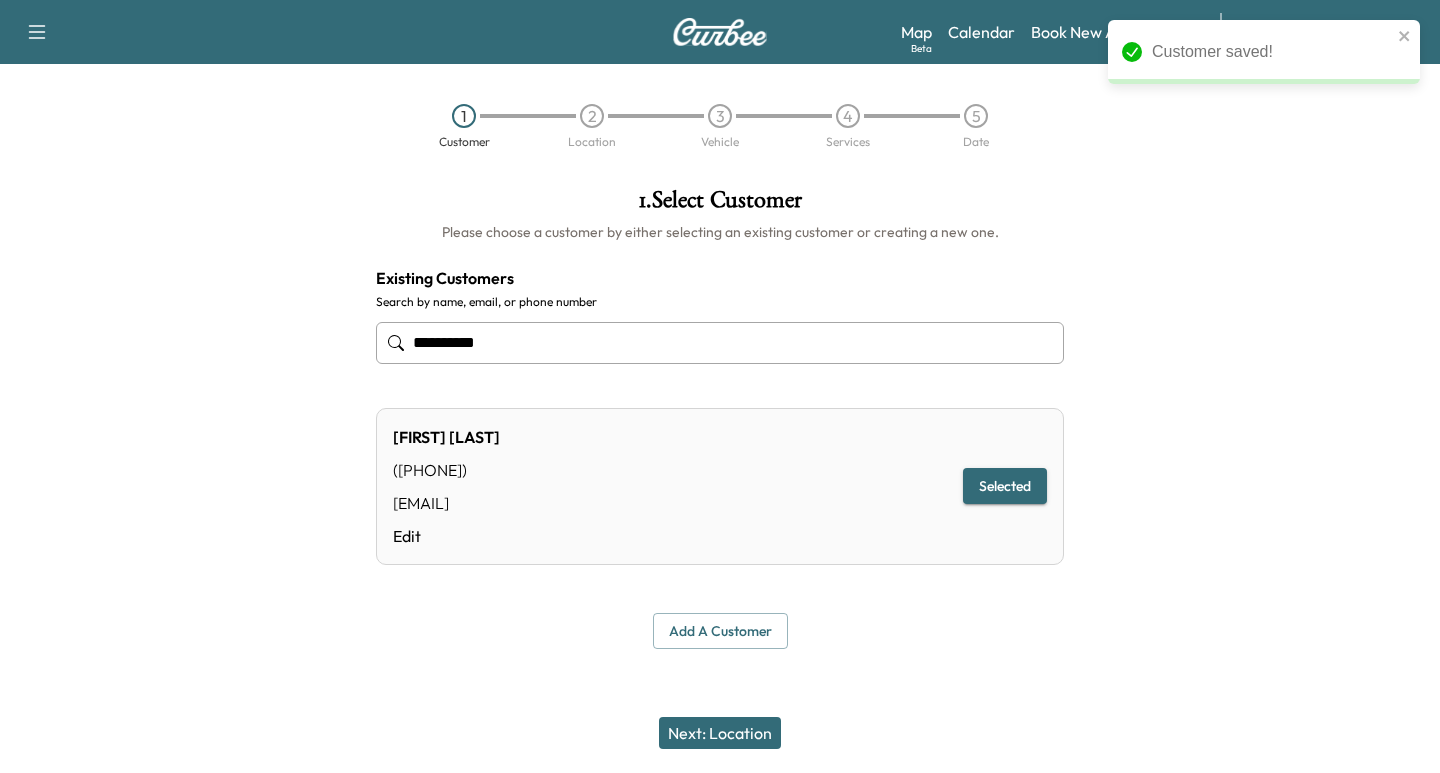 click on "Next: Location" at bounding box center (720, 733) 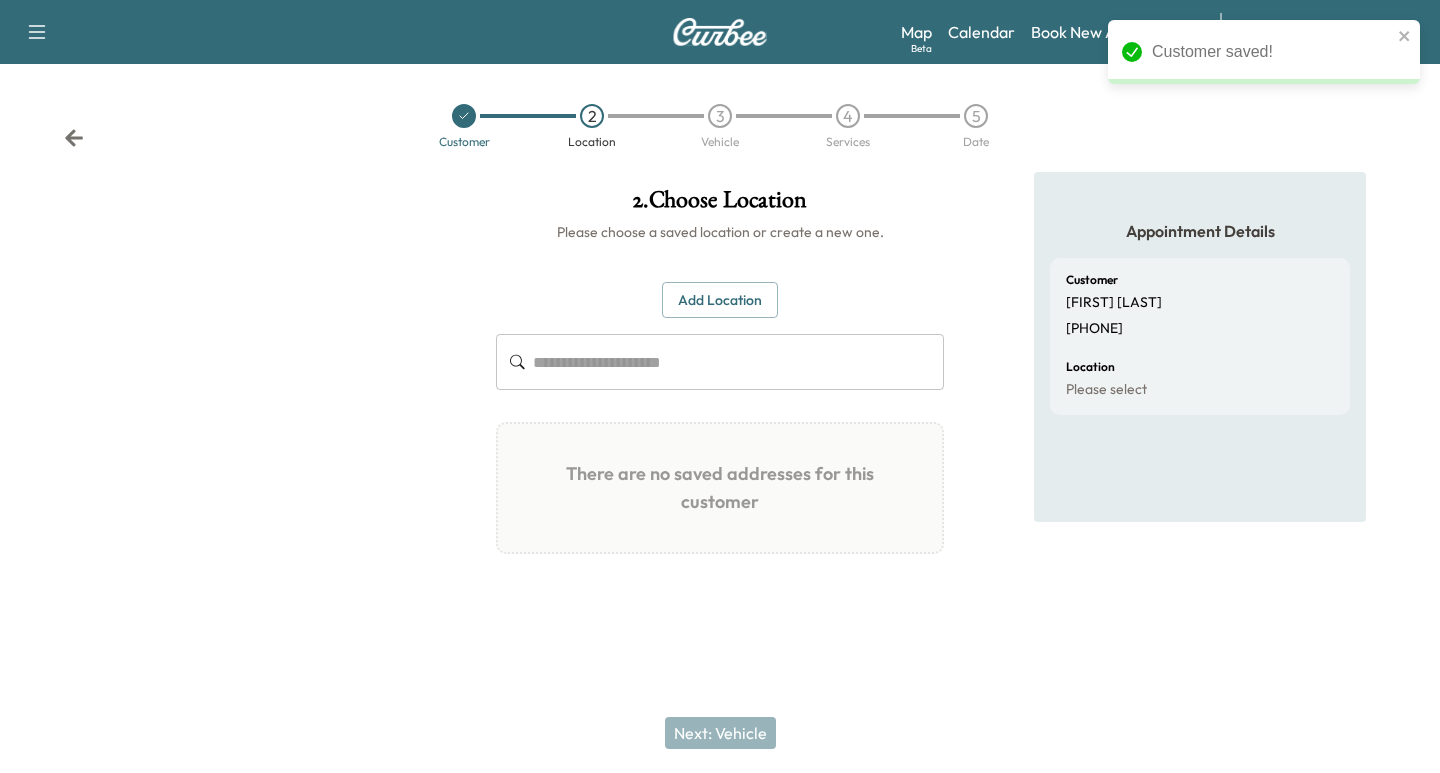 click on "Add Location" at bounding box center (720, 300) 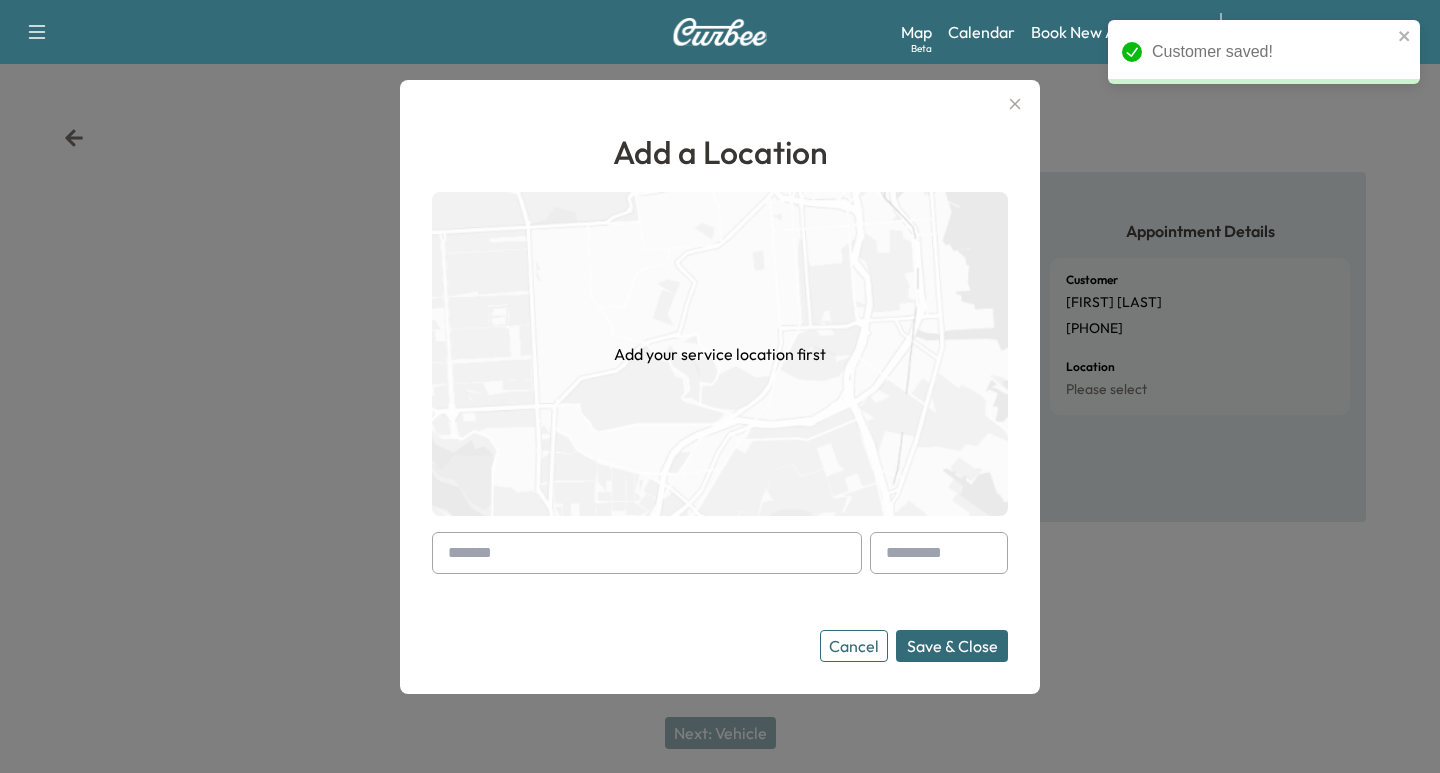 click at bounding box center (452, 553) 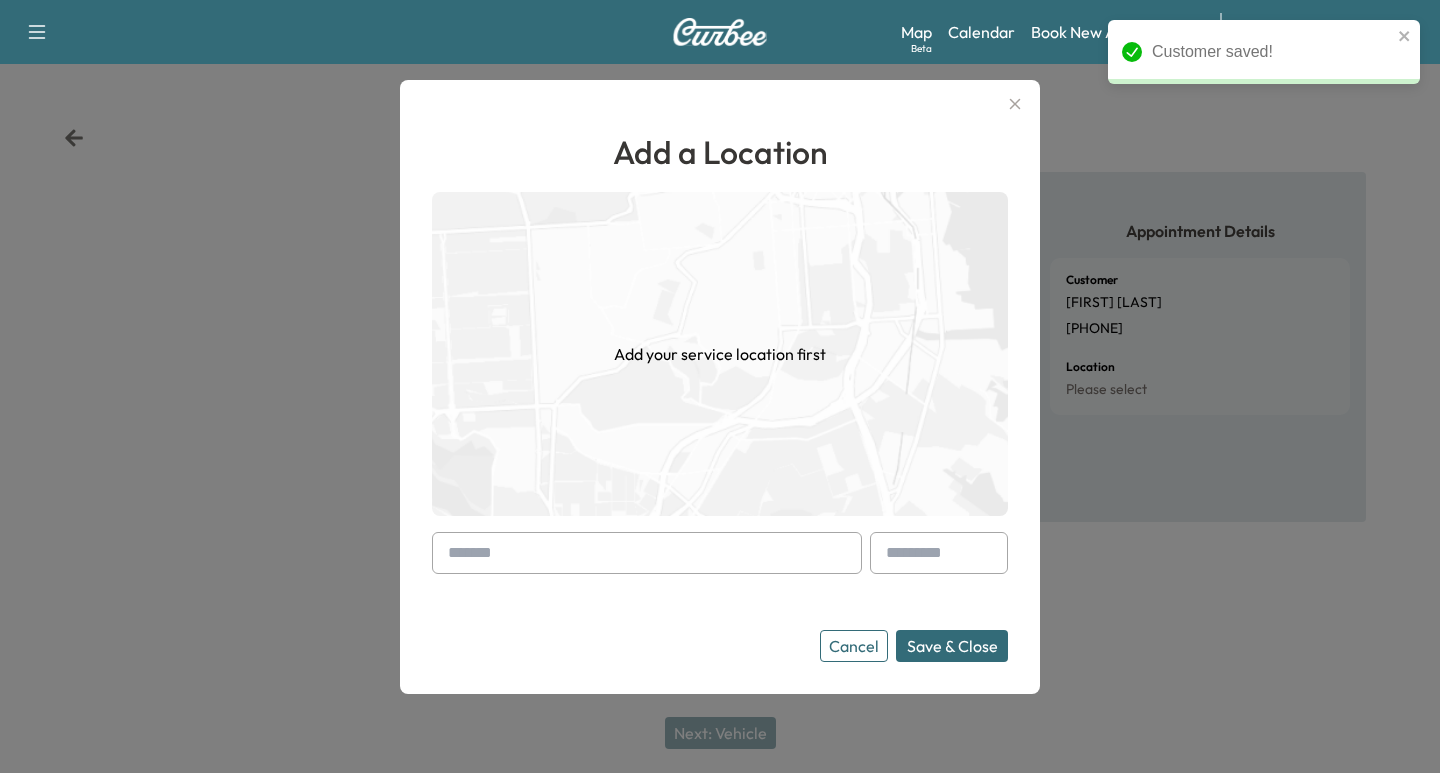 click at bounding box center [452, 553] 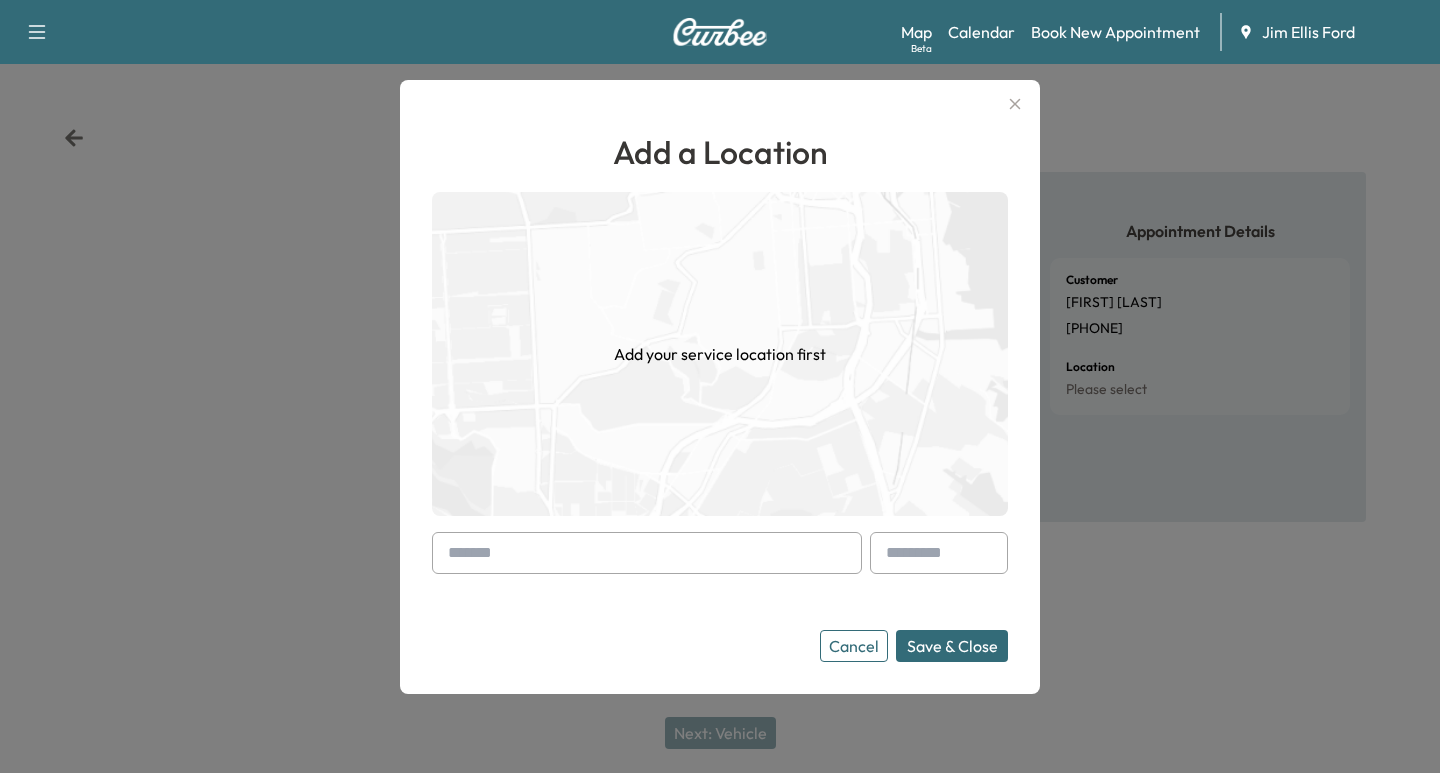 click at bounding box center (647, 553) 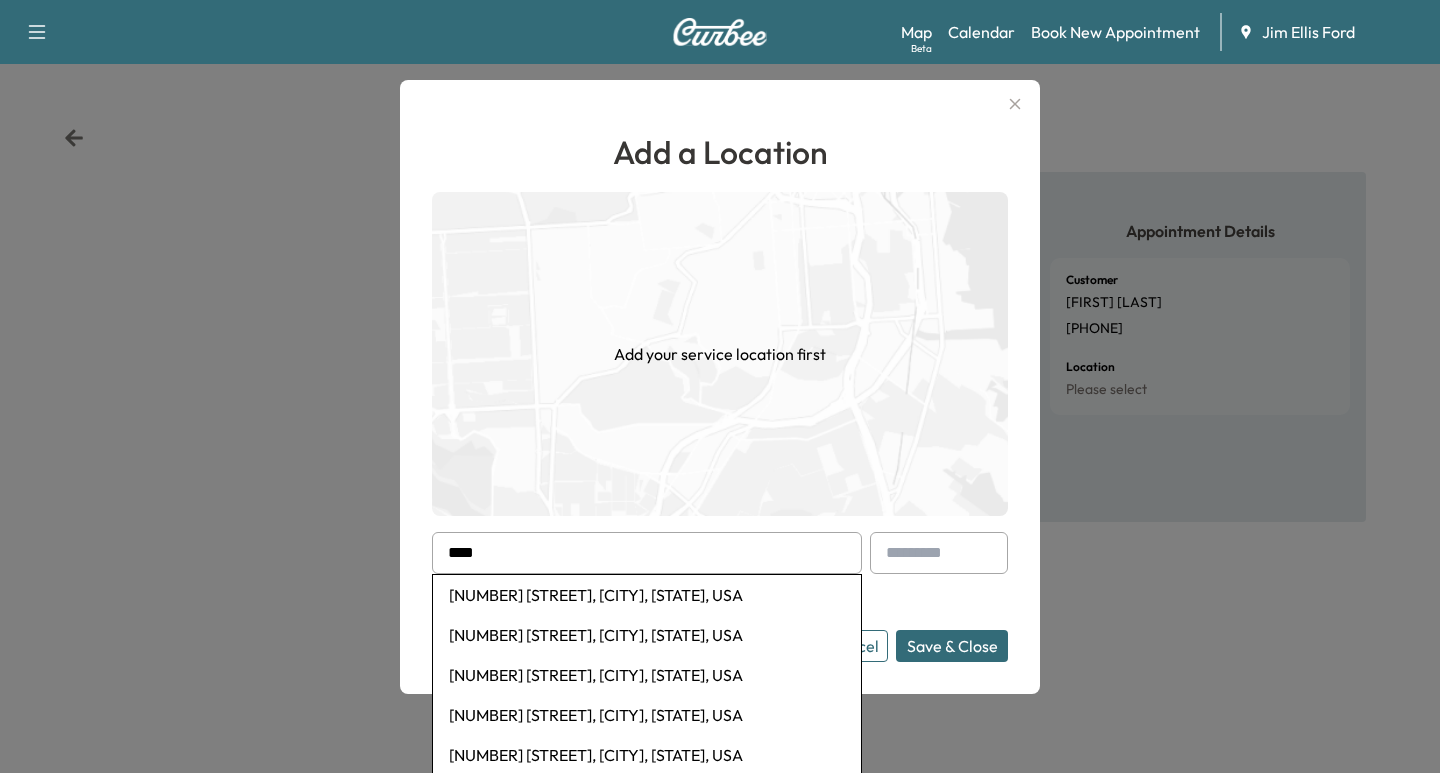 click on "[NUMBER] [STREET], [CITY], [STATE], USA" at bounding box center [647, 635] 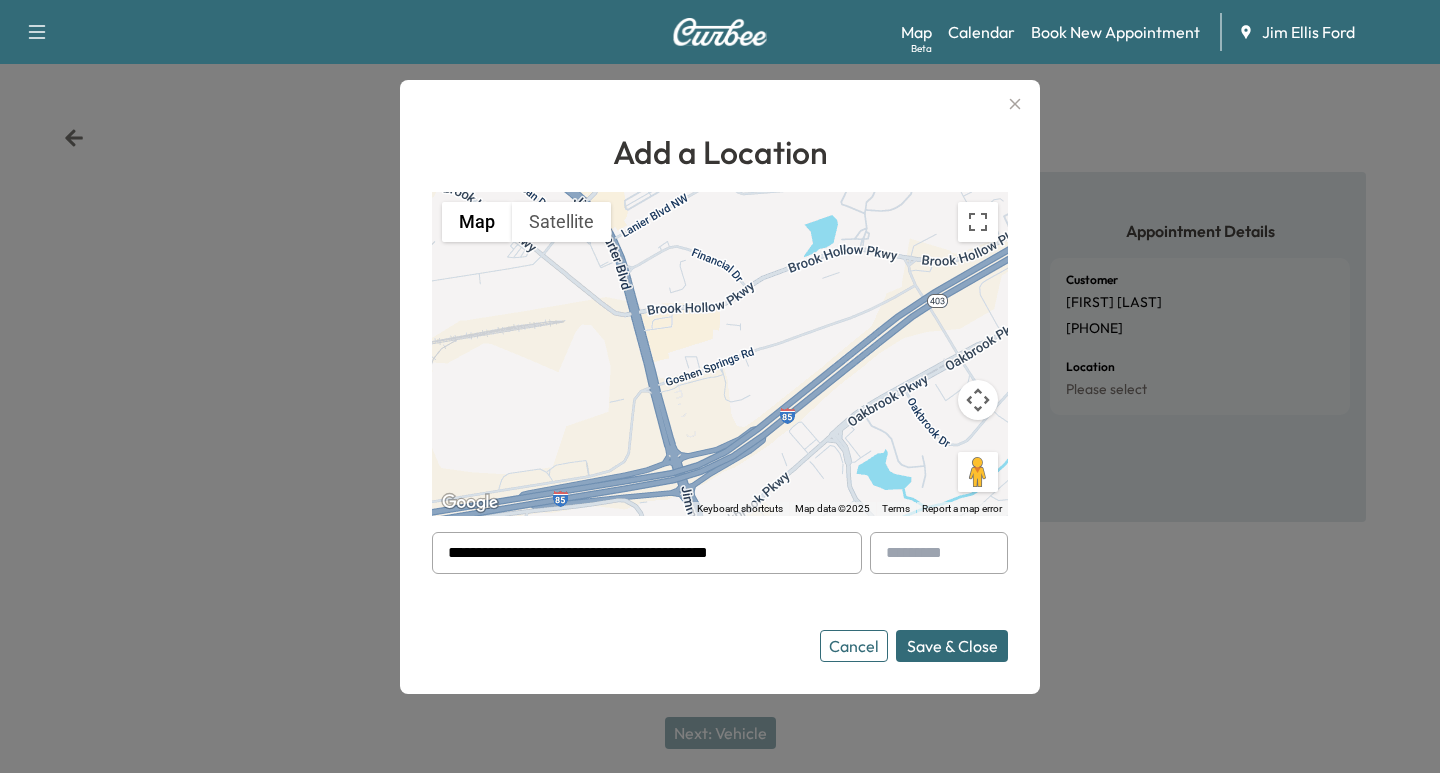 click on "Save & Close" at bounding box center [952, 646] 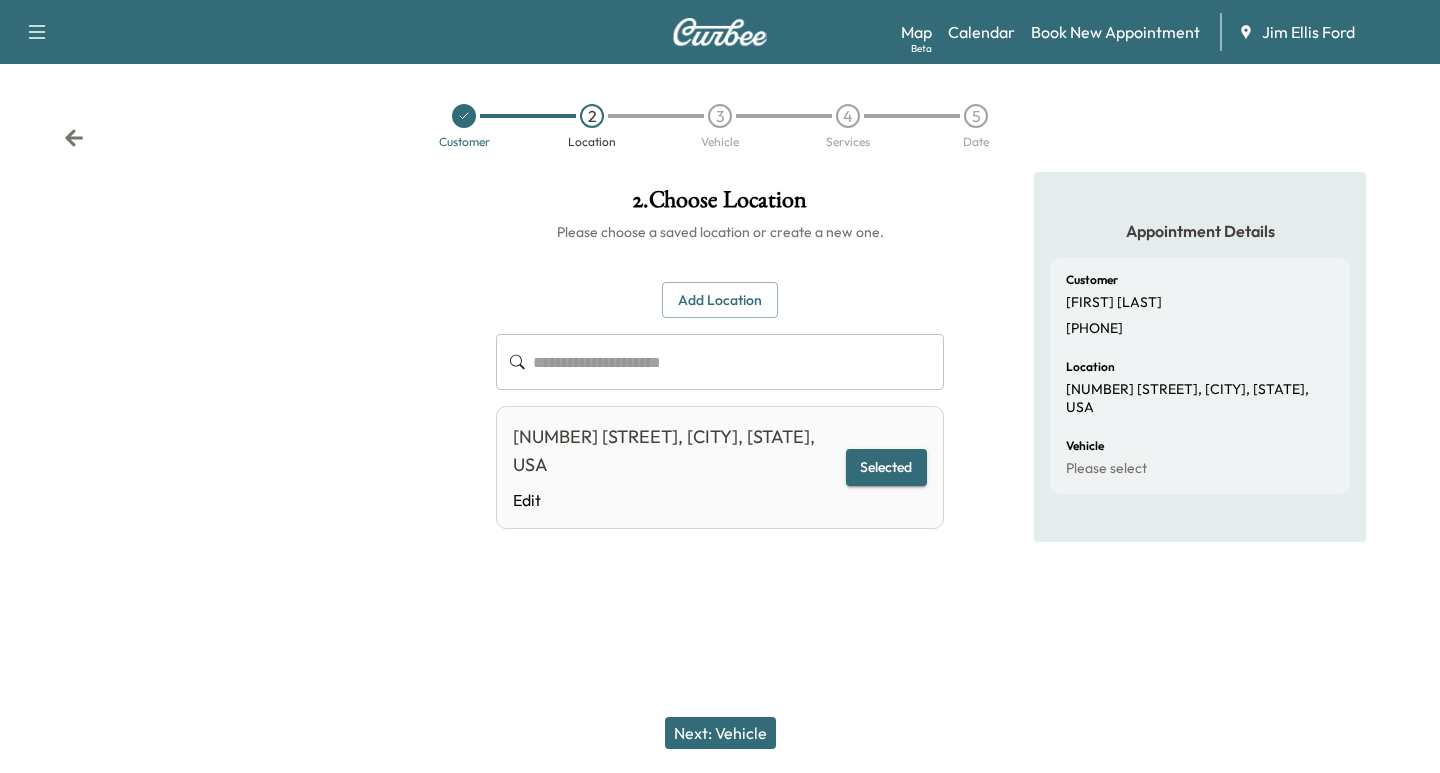 click on "Next: Vehicle" at bounding box center (720, 733) 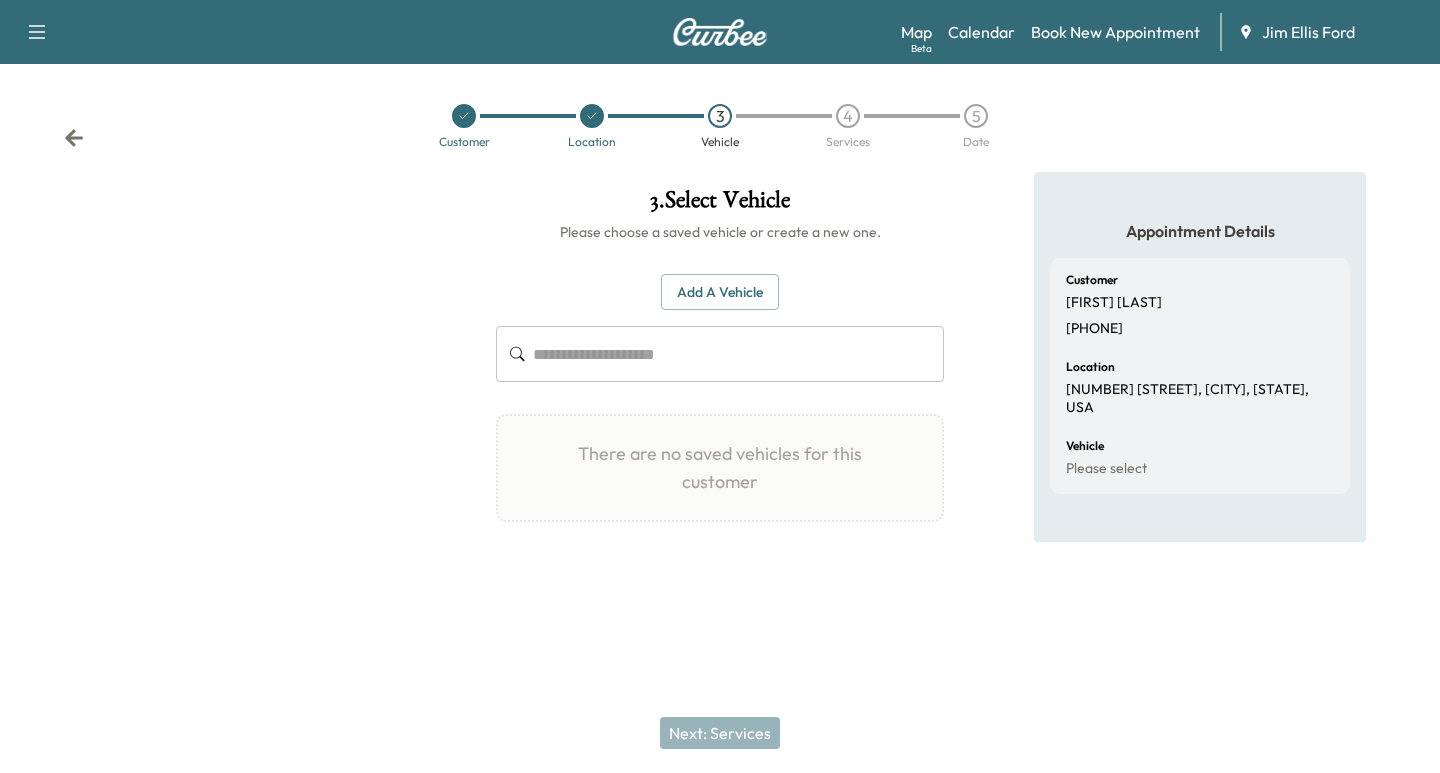 drag, startPoint x: 529, startPoint y: 355, endPoint x: 516, endPoint y: 354, distance: 13.038404 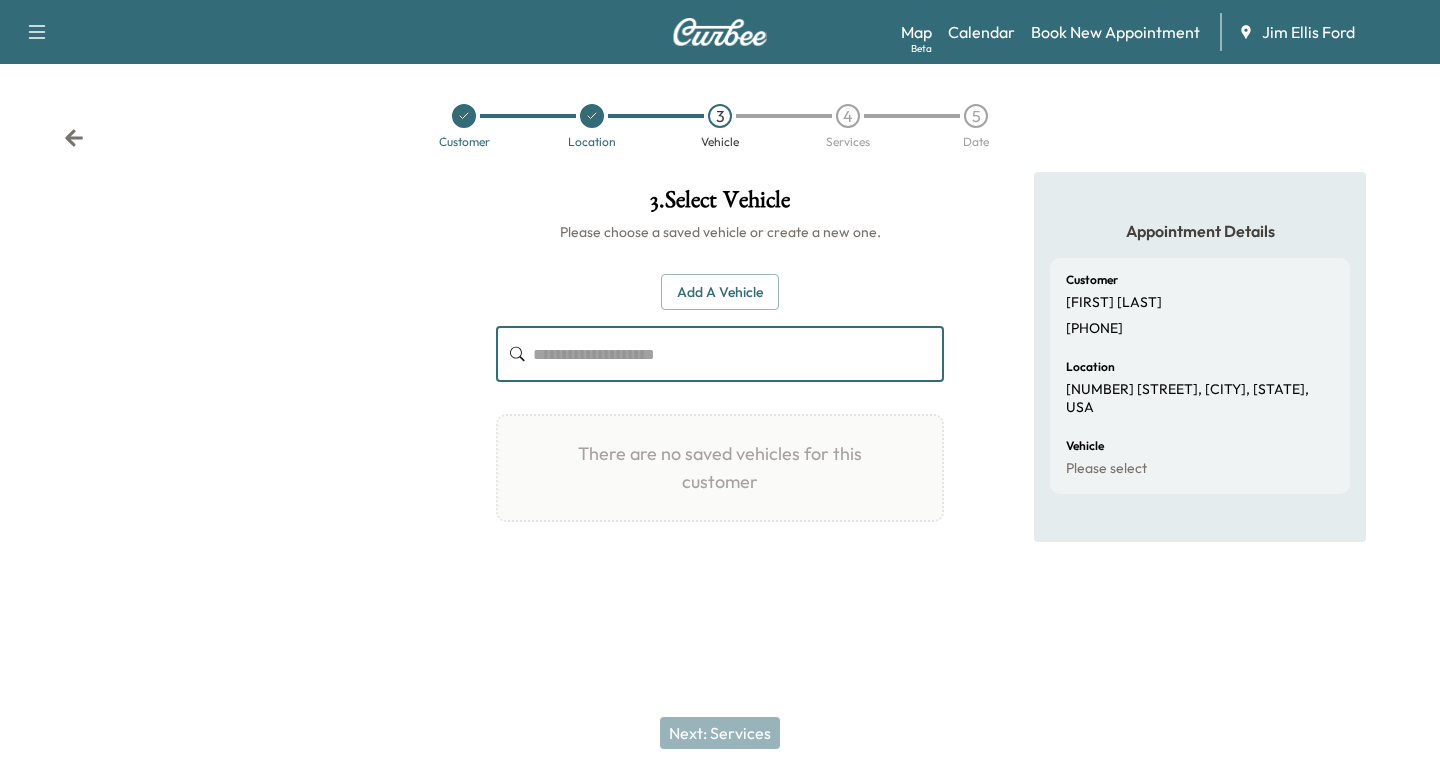 click on "Add a Vehicle" at bounding box center (720, 292) 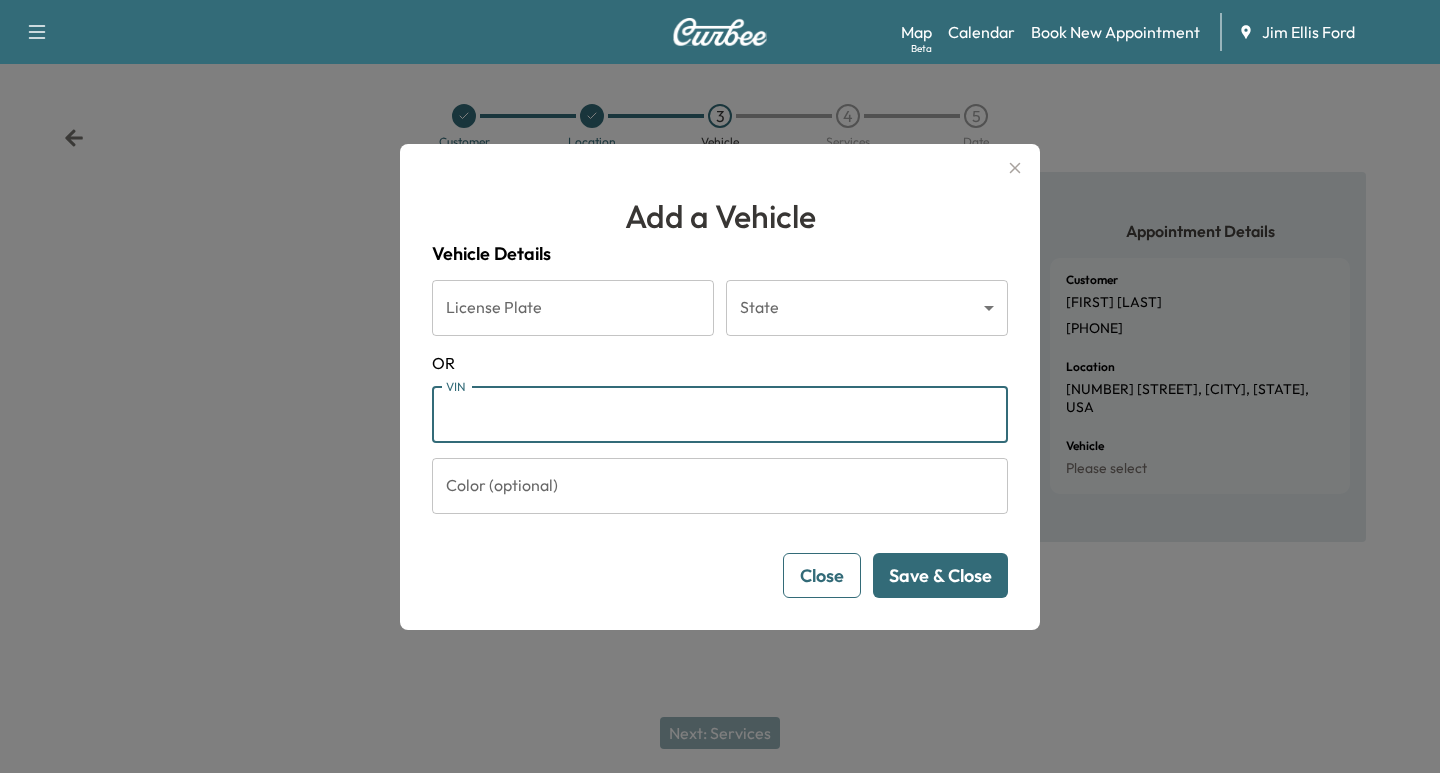 paste on "**********" 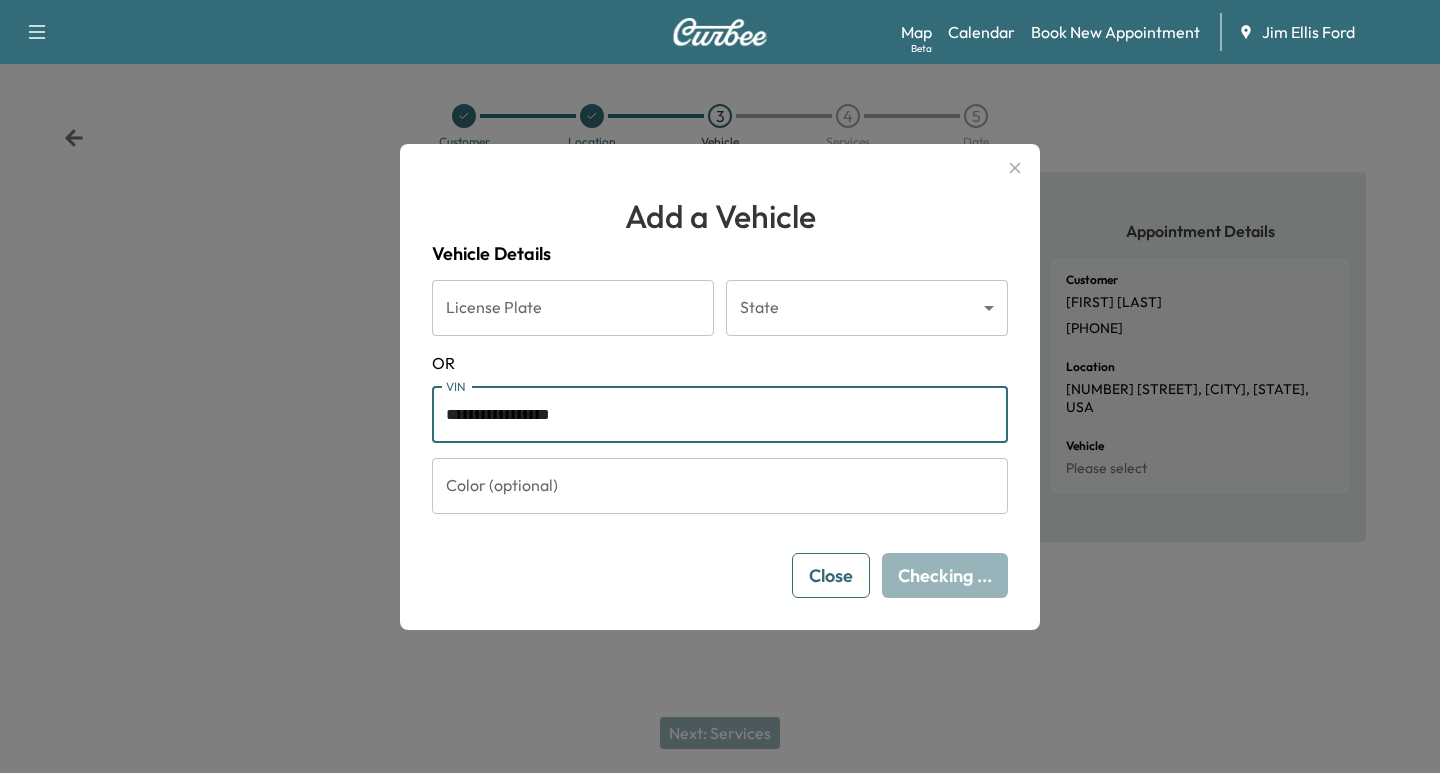 type on "**********" 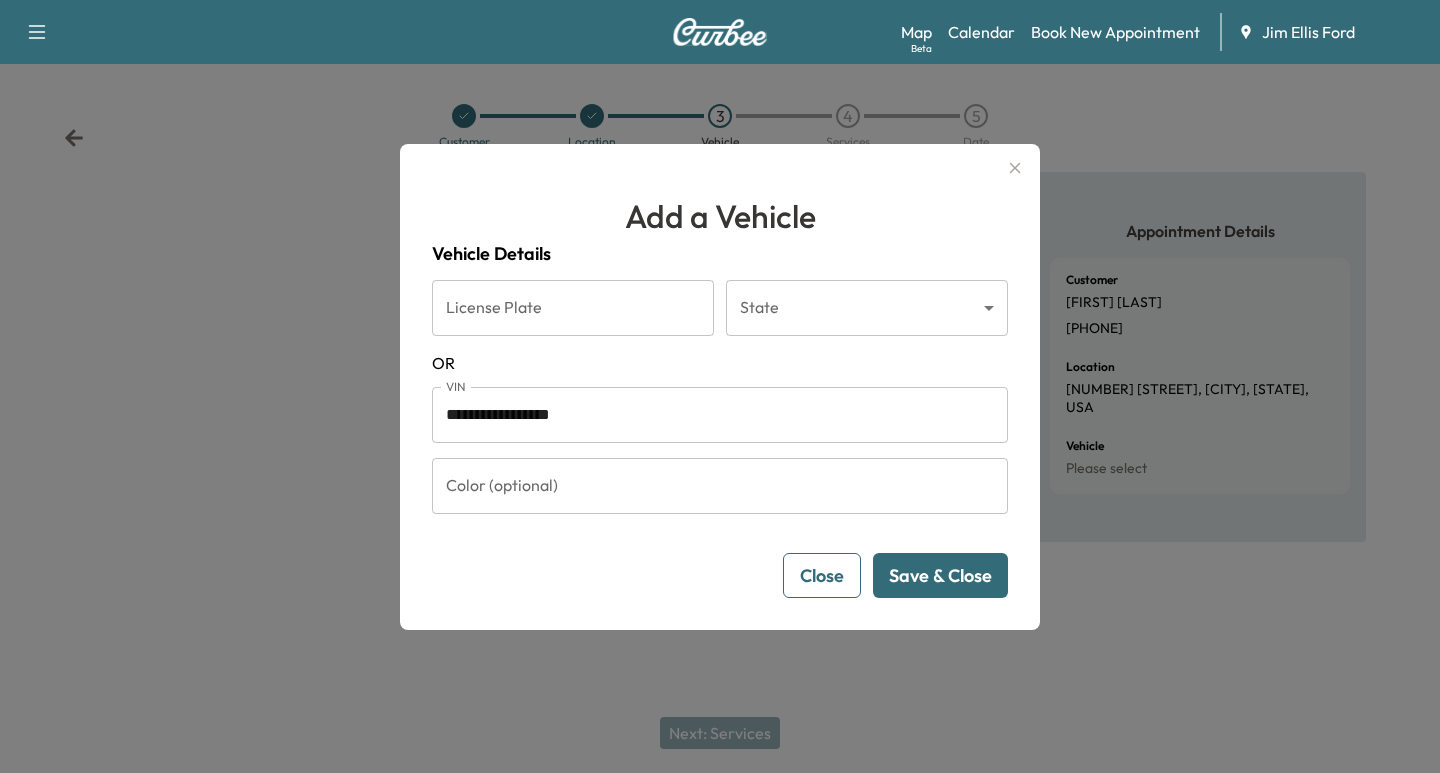 click on "Save & Close" at bounding box center (940, 575) 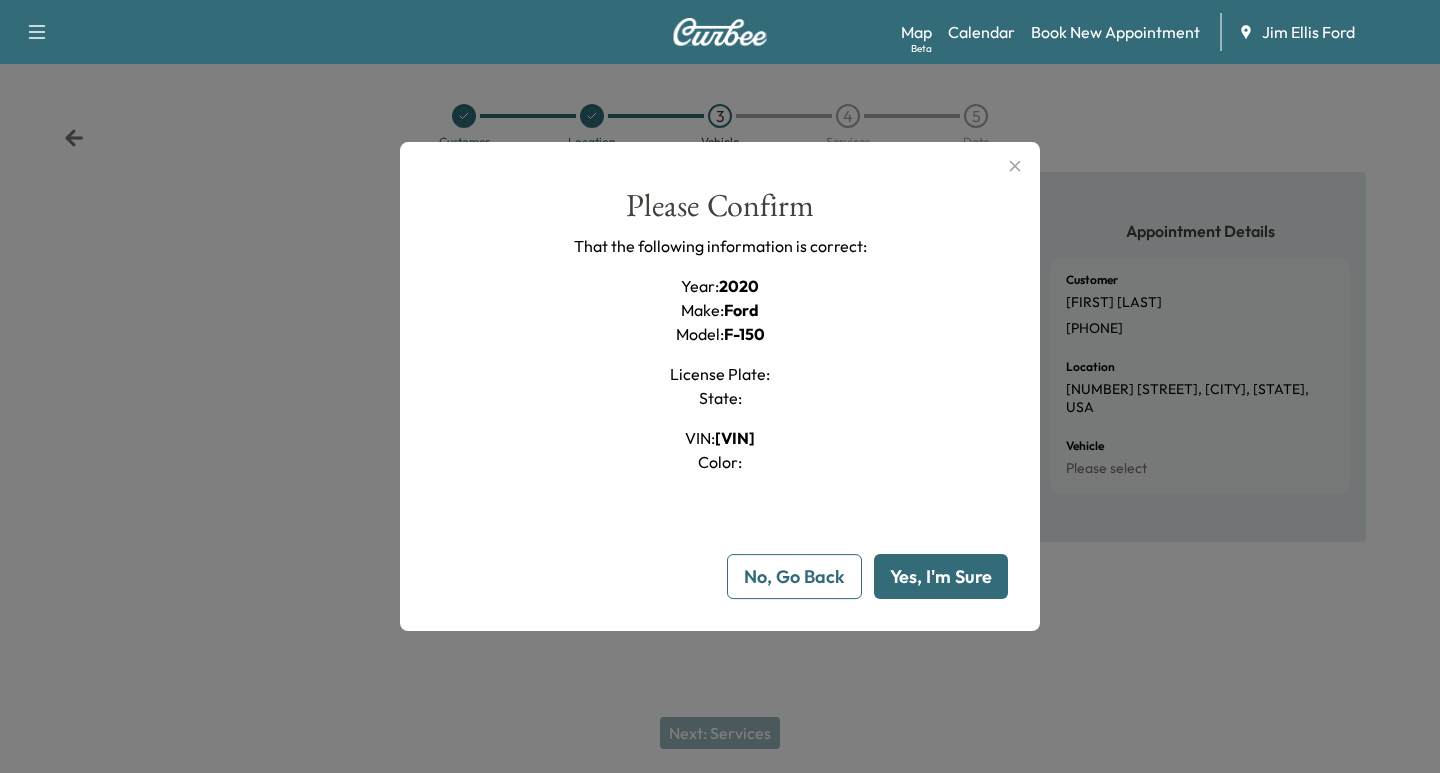click on "Yes, I'm Sure" at bounding box center [941, 576] 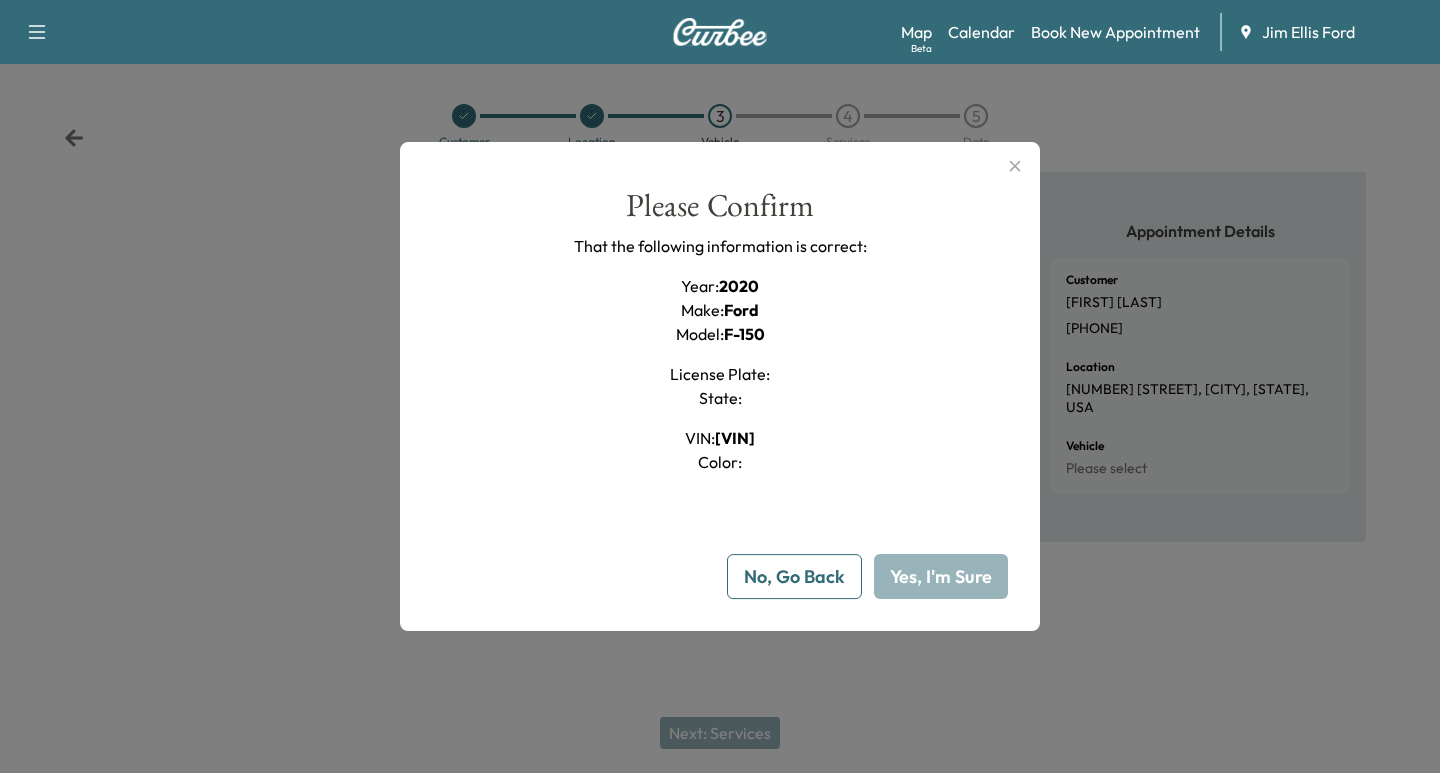 type 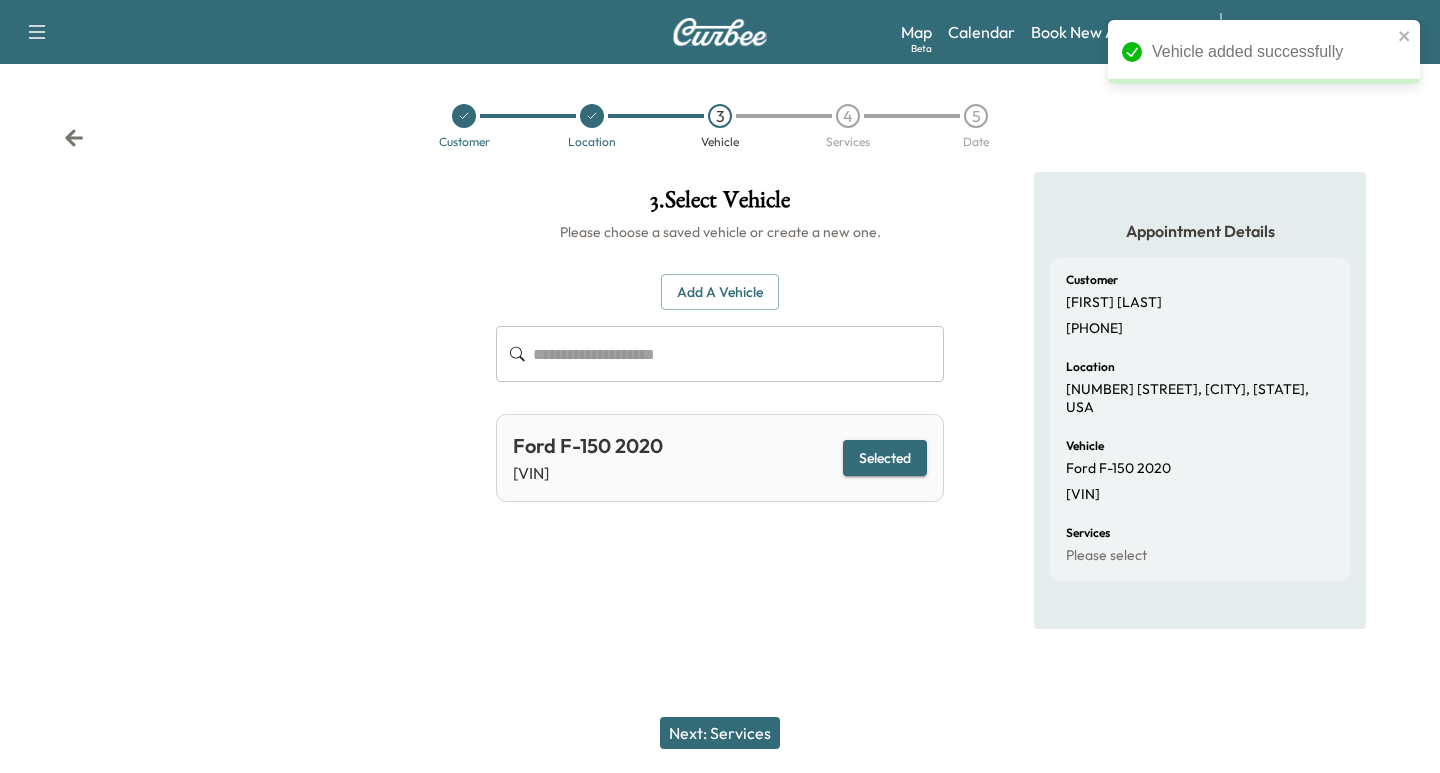 click on "Next: Services" at bounding box center (720, 733) 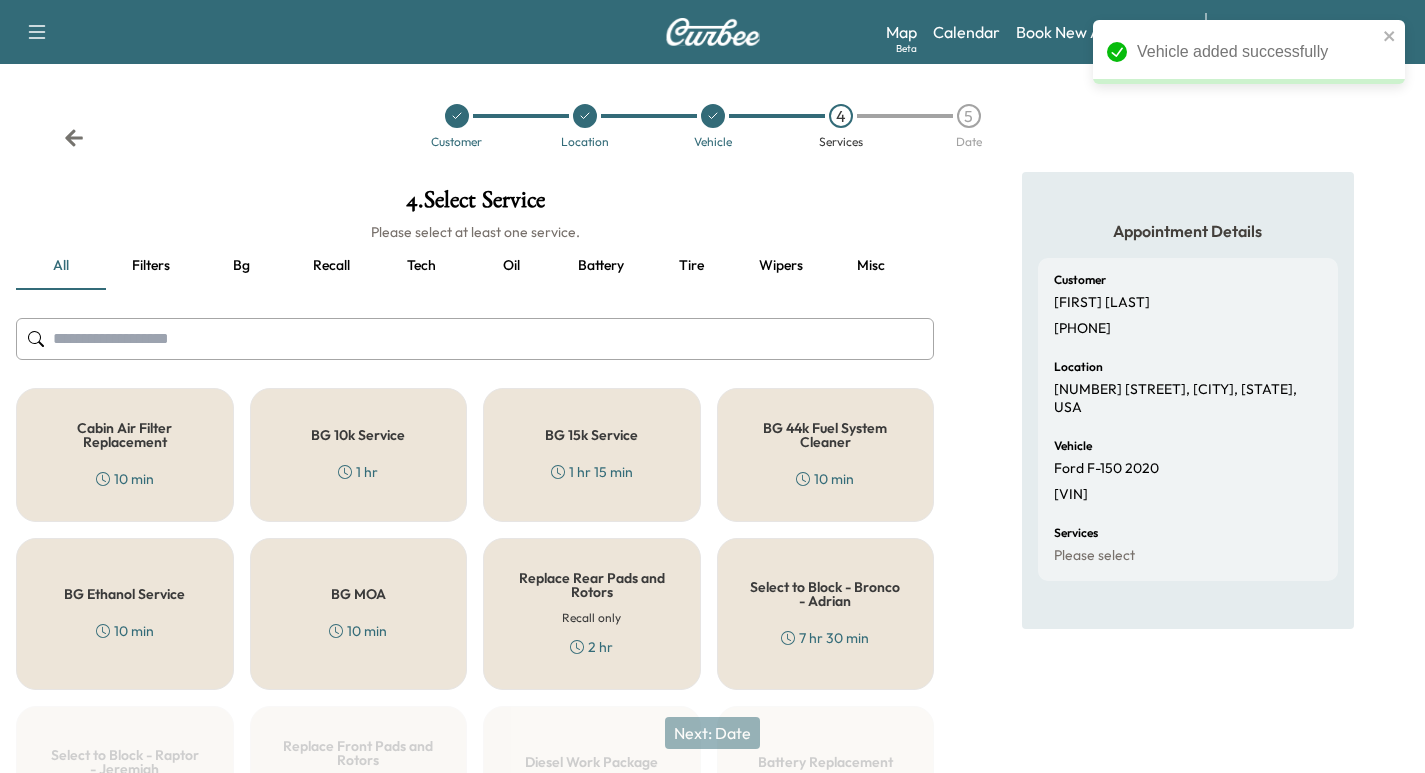 click on "Oil" at bounding box center (511, 266) 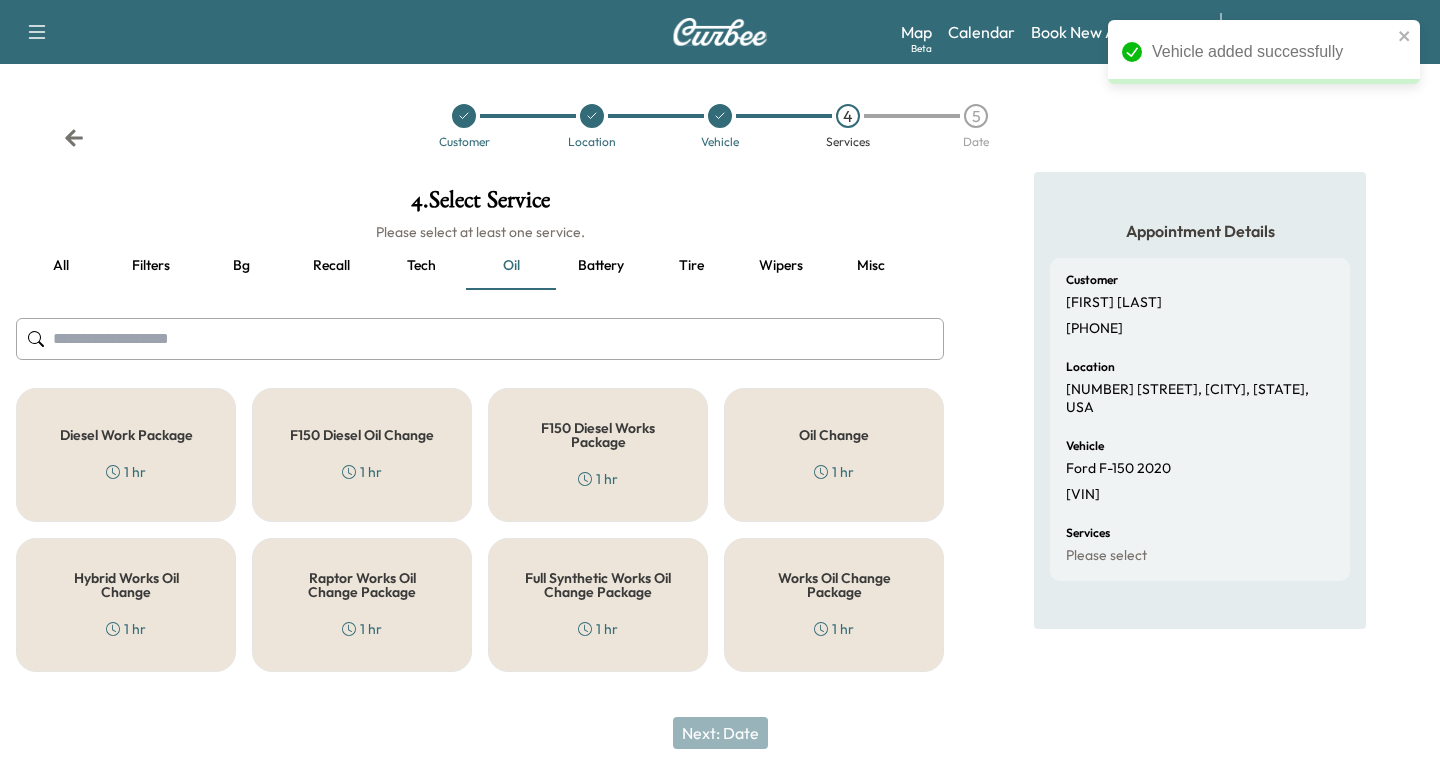 click on "Works Oil Change Package" at bounding box center [834, 585] 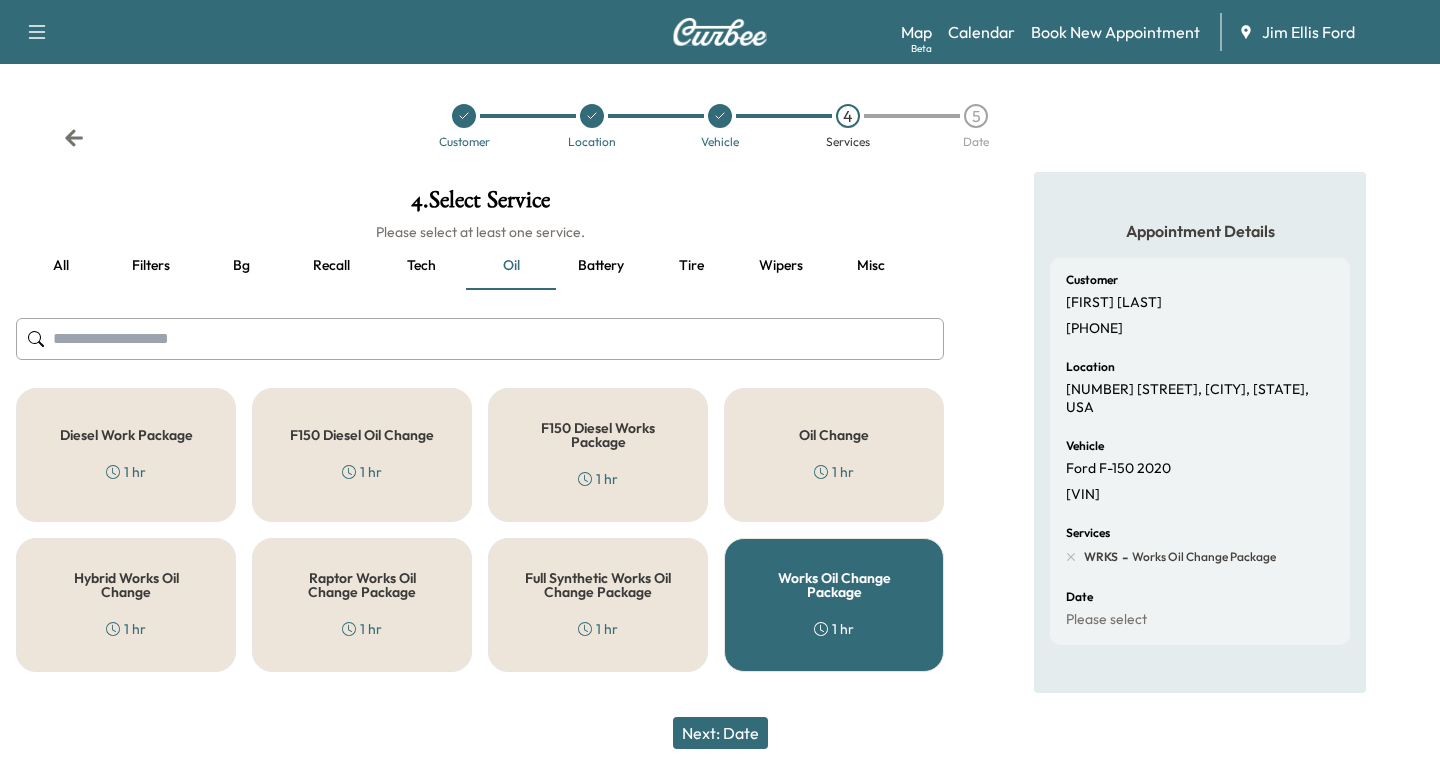 click on "Next: Date" at bounding box center (720, 733) 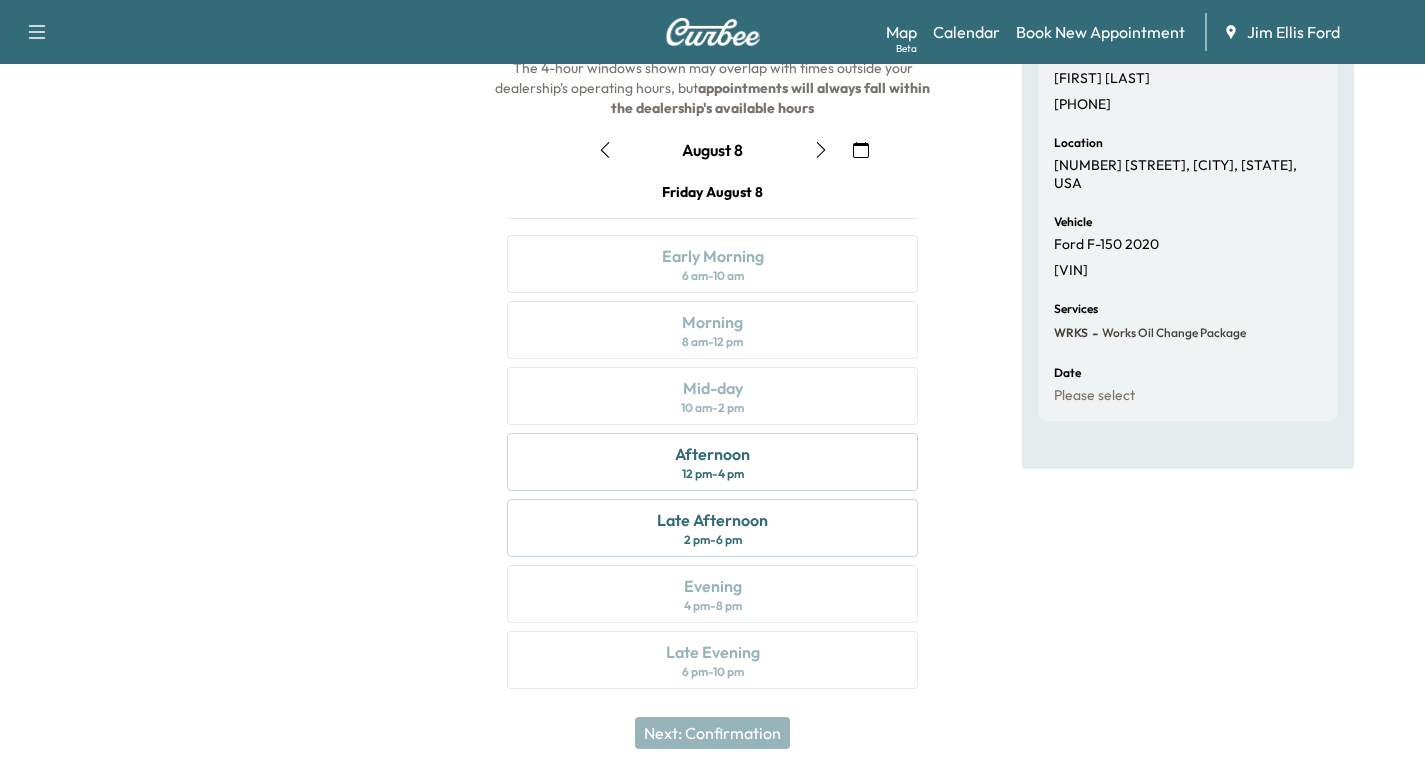 scroll, scrollTop: 228, scrollLeft: 0, axis: vertical 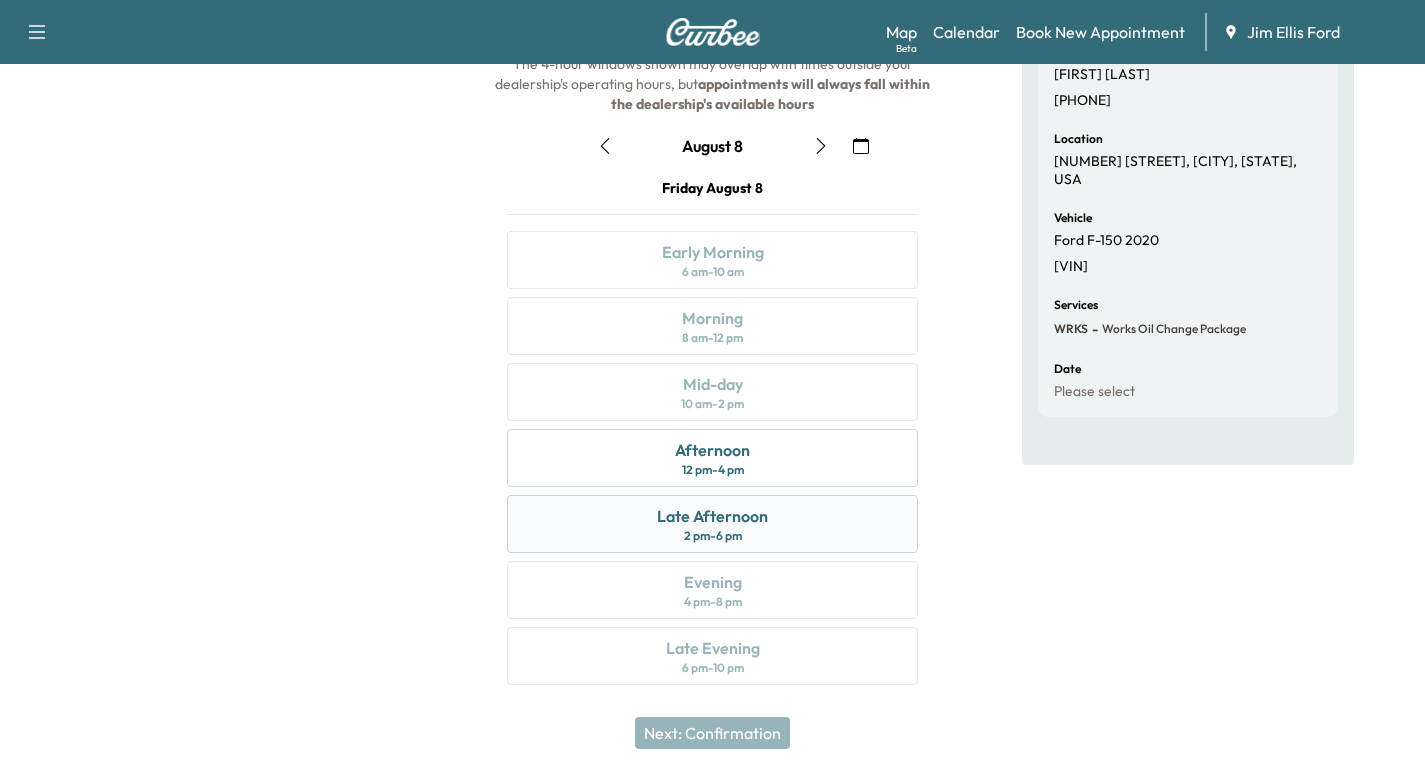 click on "[TIME] - [TIME]" at bounding box center [712, 524] 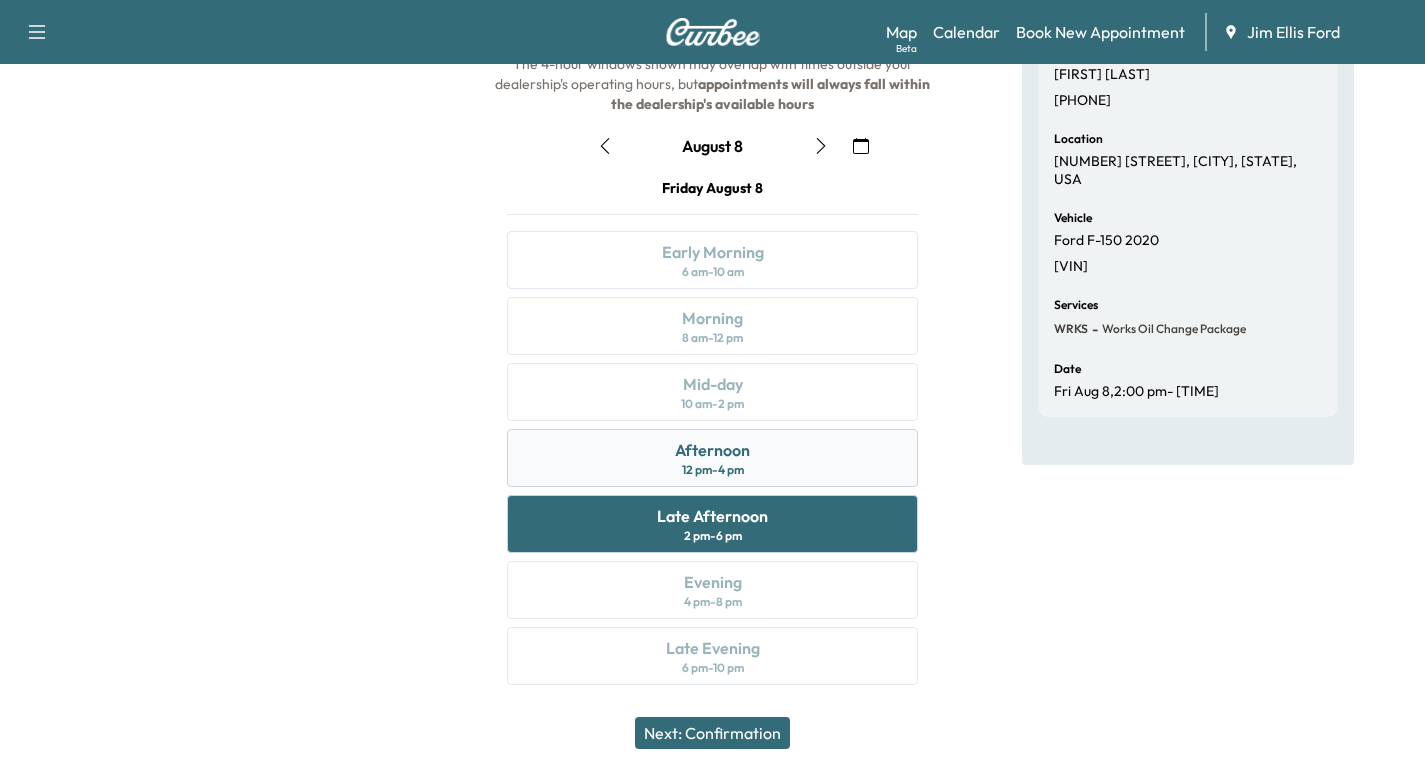 click on "[TIME] - [TIME]" at bounding box center [712, 458] 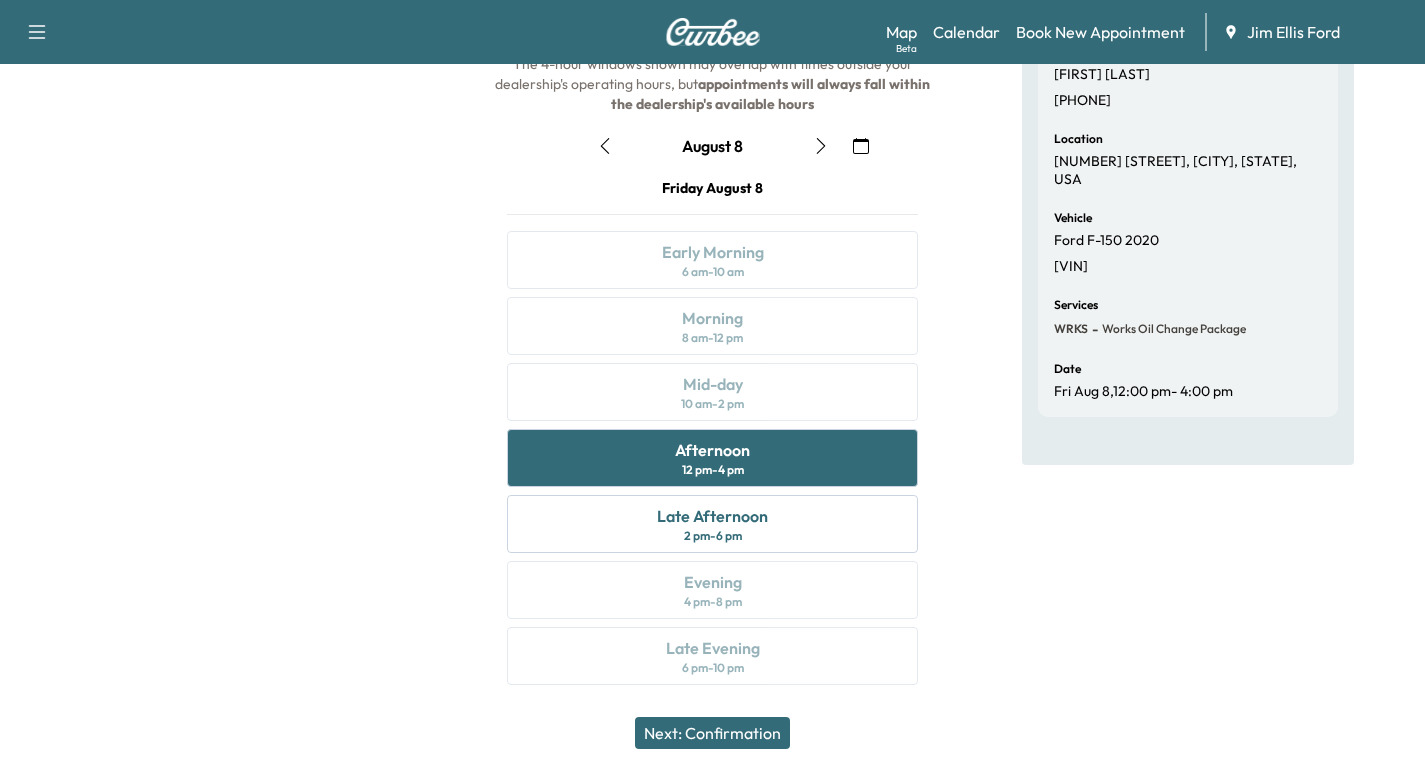 click on "Next: Confirmation" at bounding box center [712, 733] 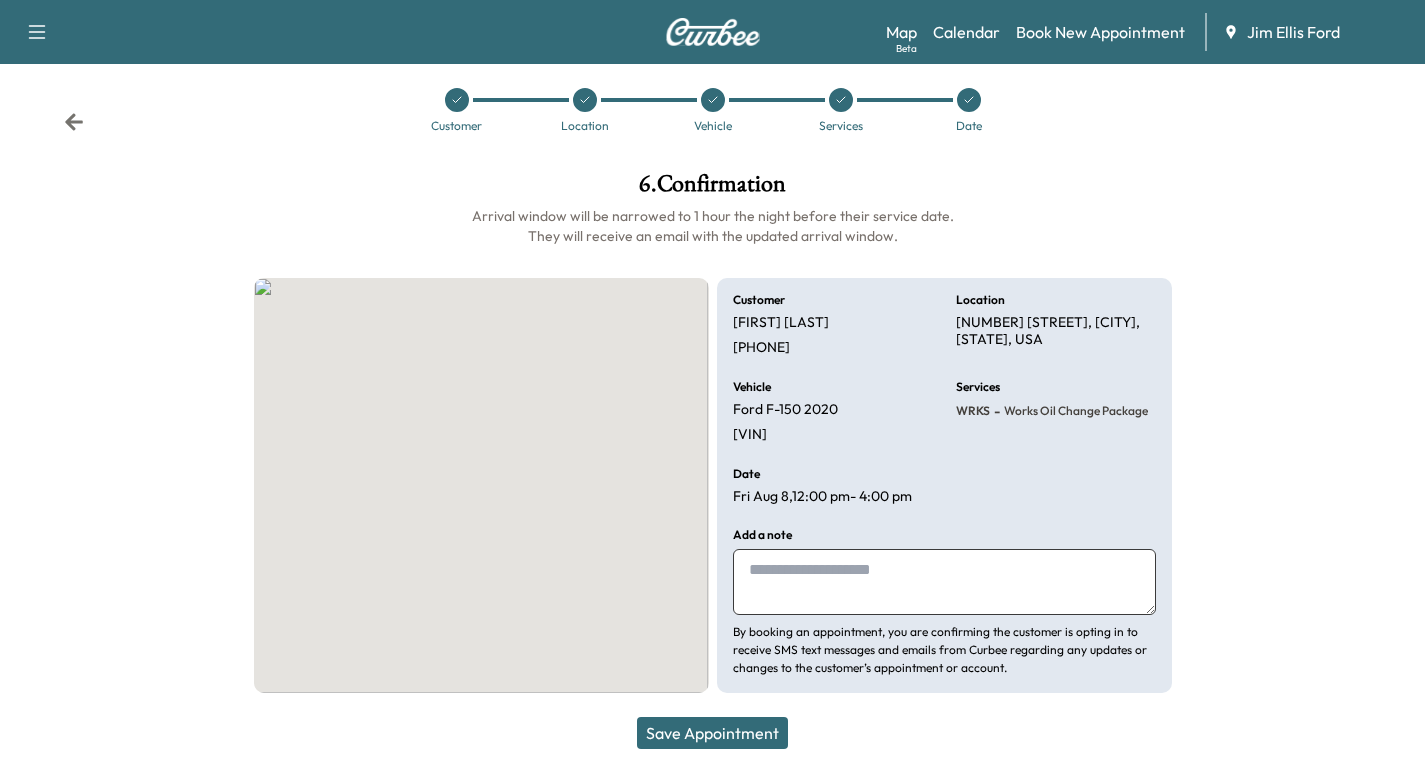 scroll, scrollTop: 16, scrollLeft: 0, axis: vertical 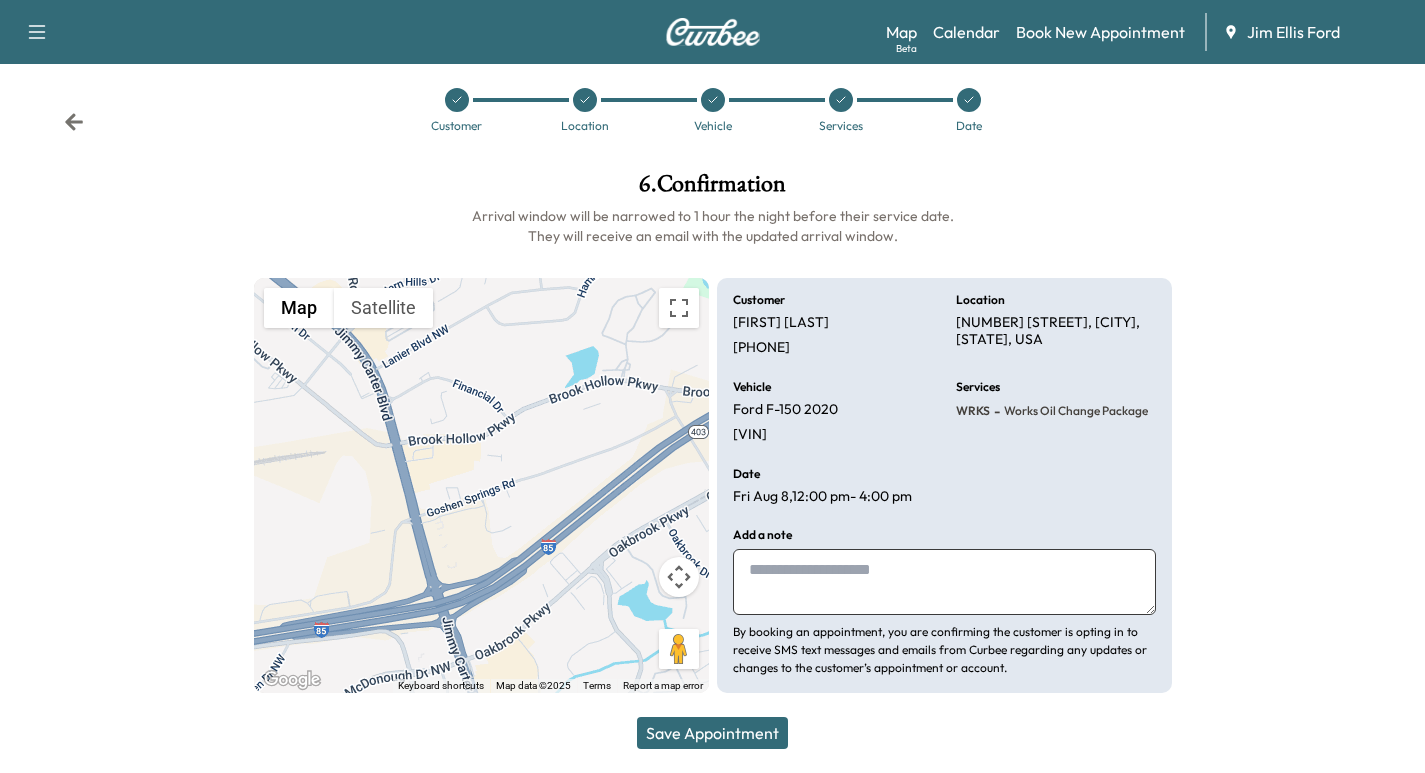 click at bounding box center [944, 582] 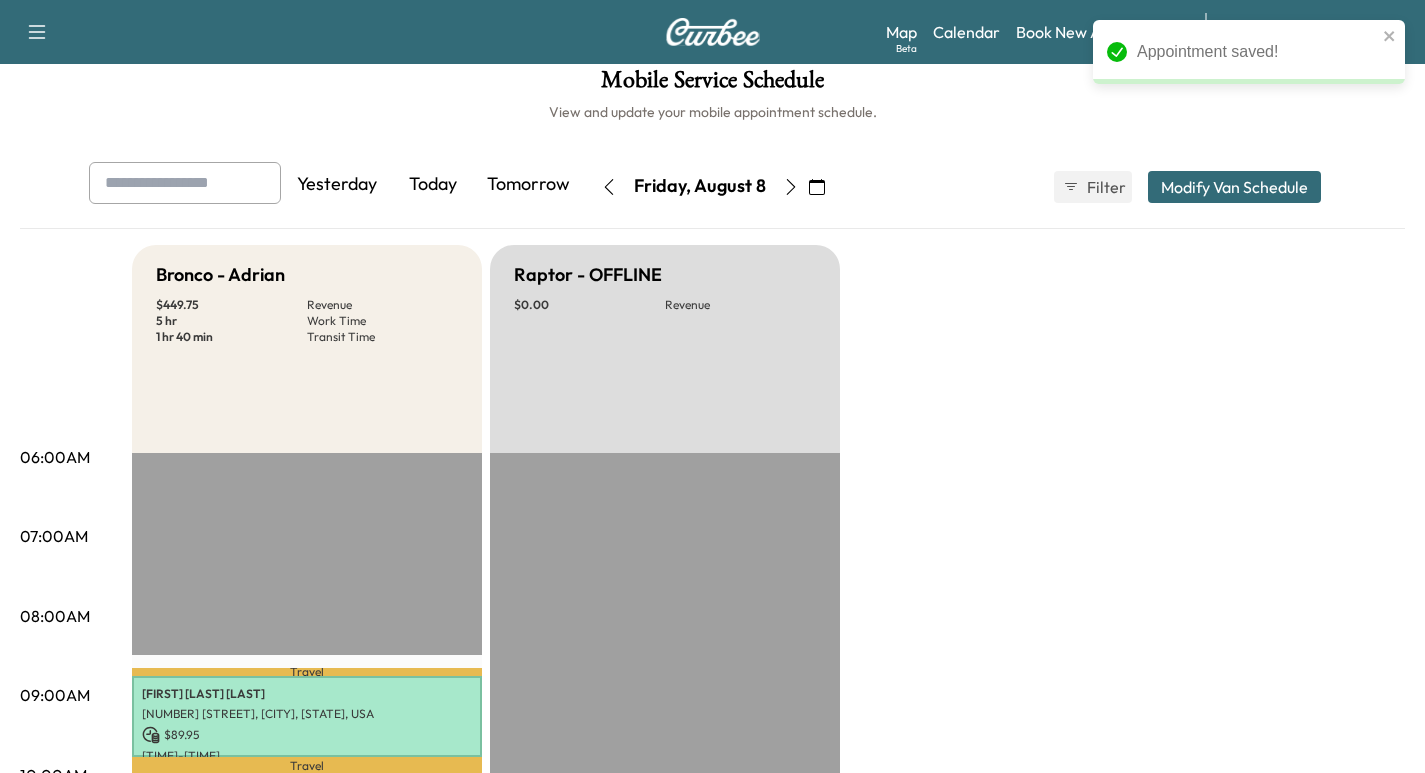 click 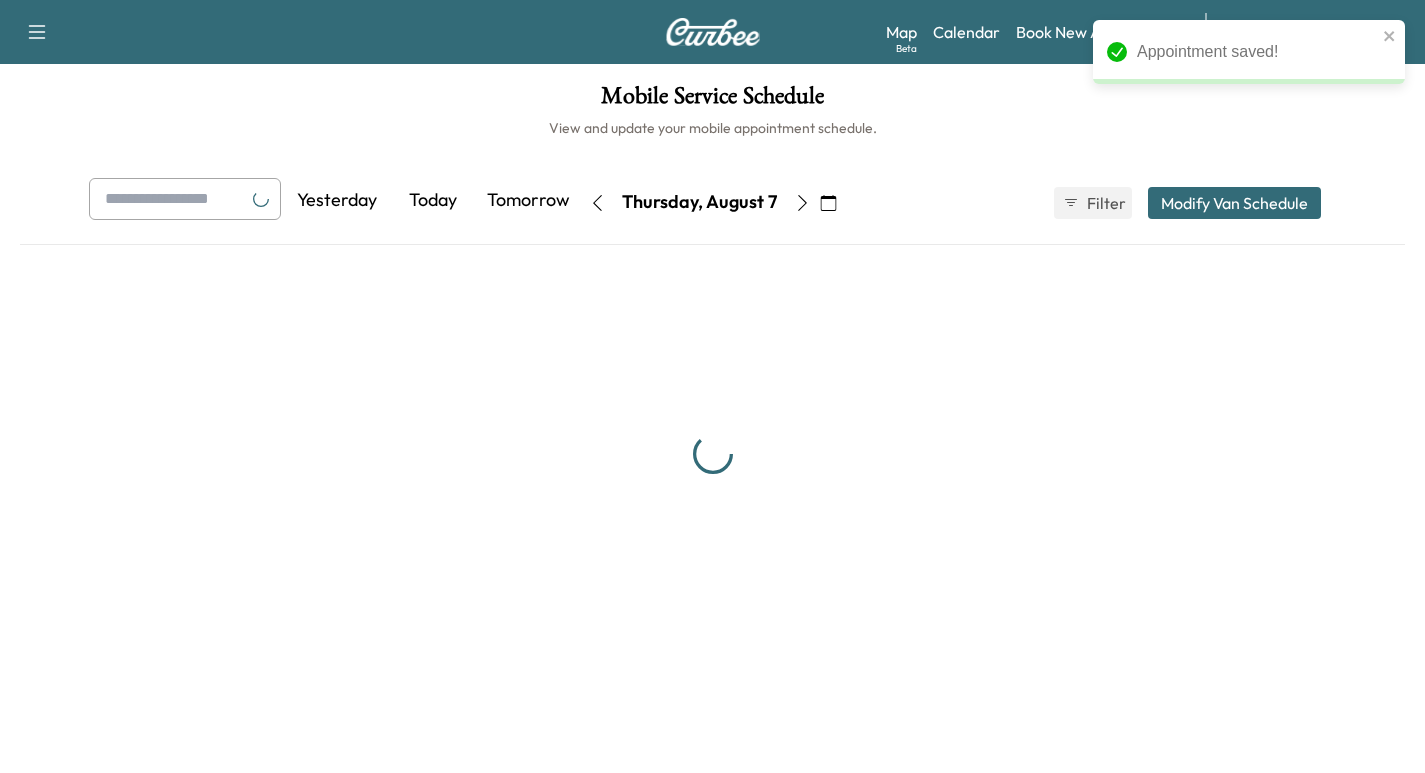 scroll, scrollTop: 0, scrollLeft: 0, axis: both 